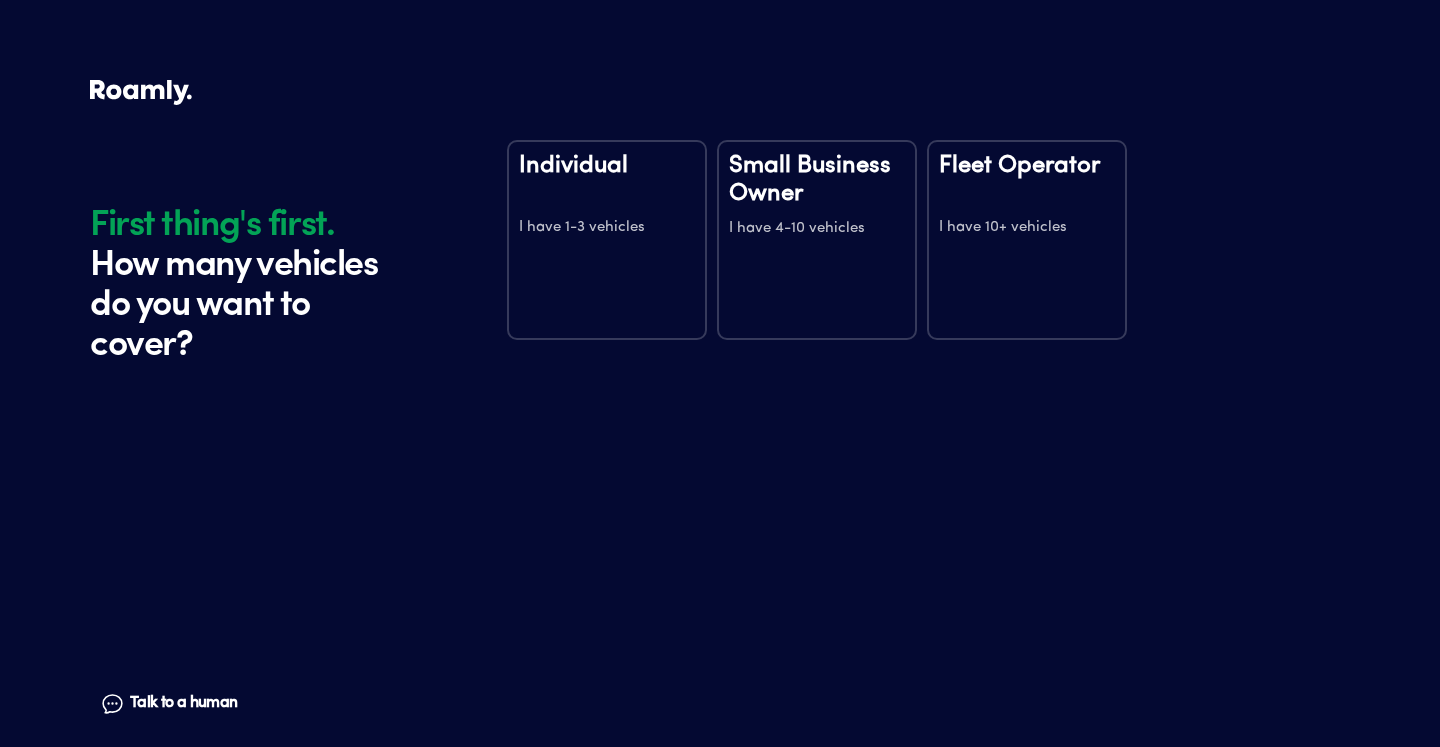 scroll, scrollTop: 0, scrollLeft: 0, axis: both 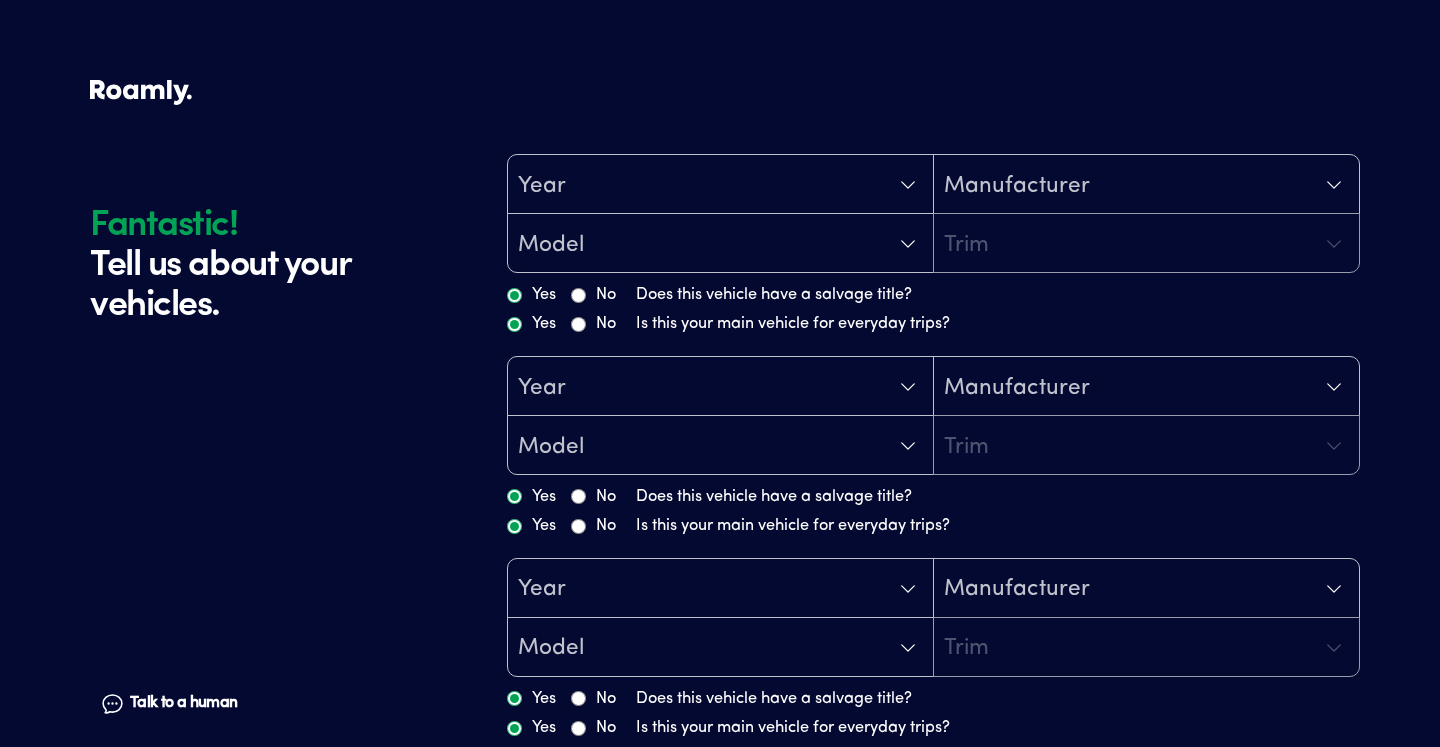 click on "Year" at bounding box center [720, 185] 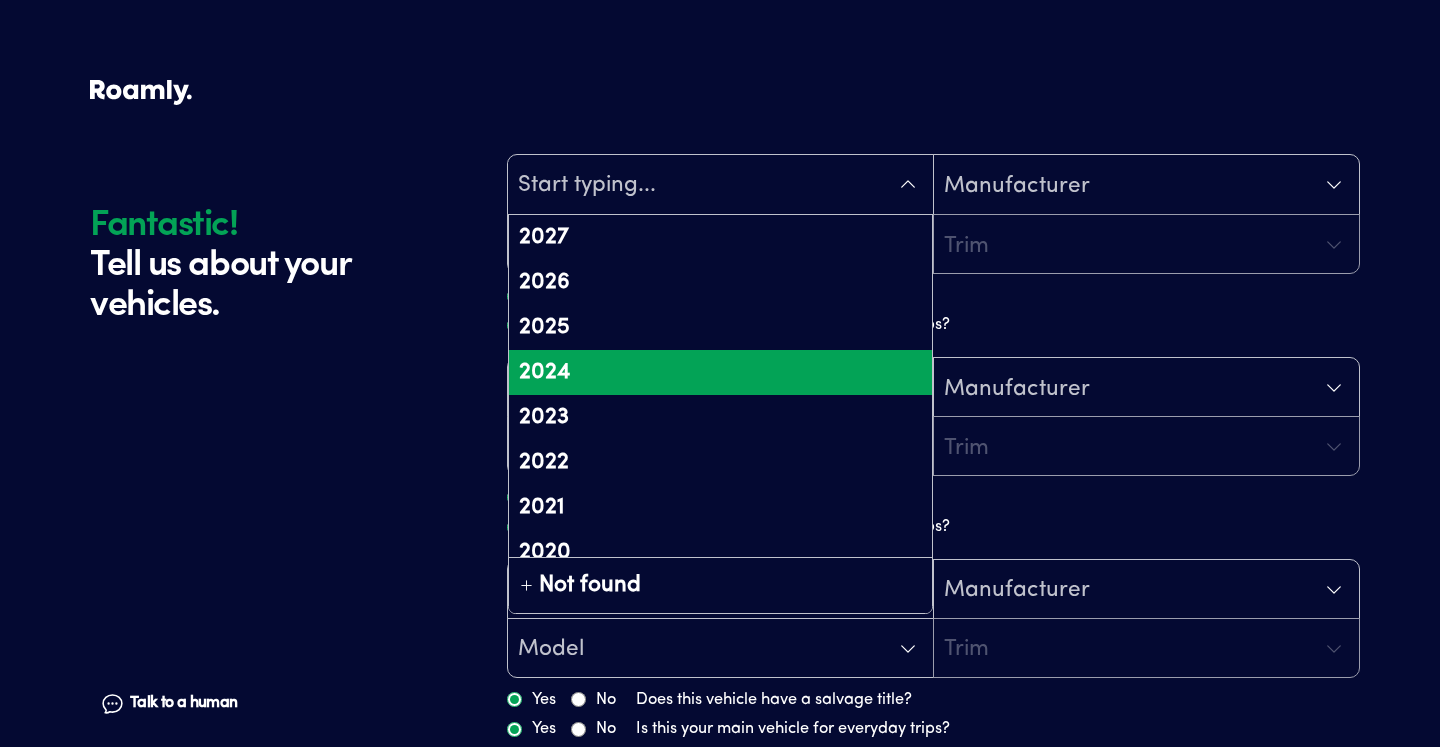 scroll, scrollTop: 64, scrollLeft: 0, axis: vertical 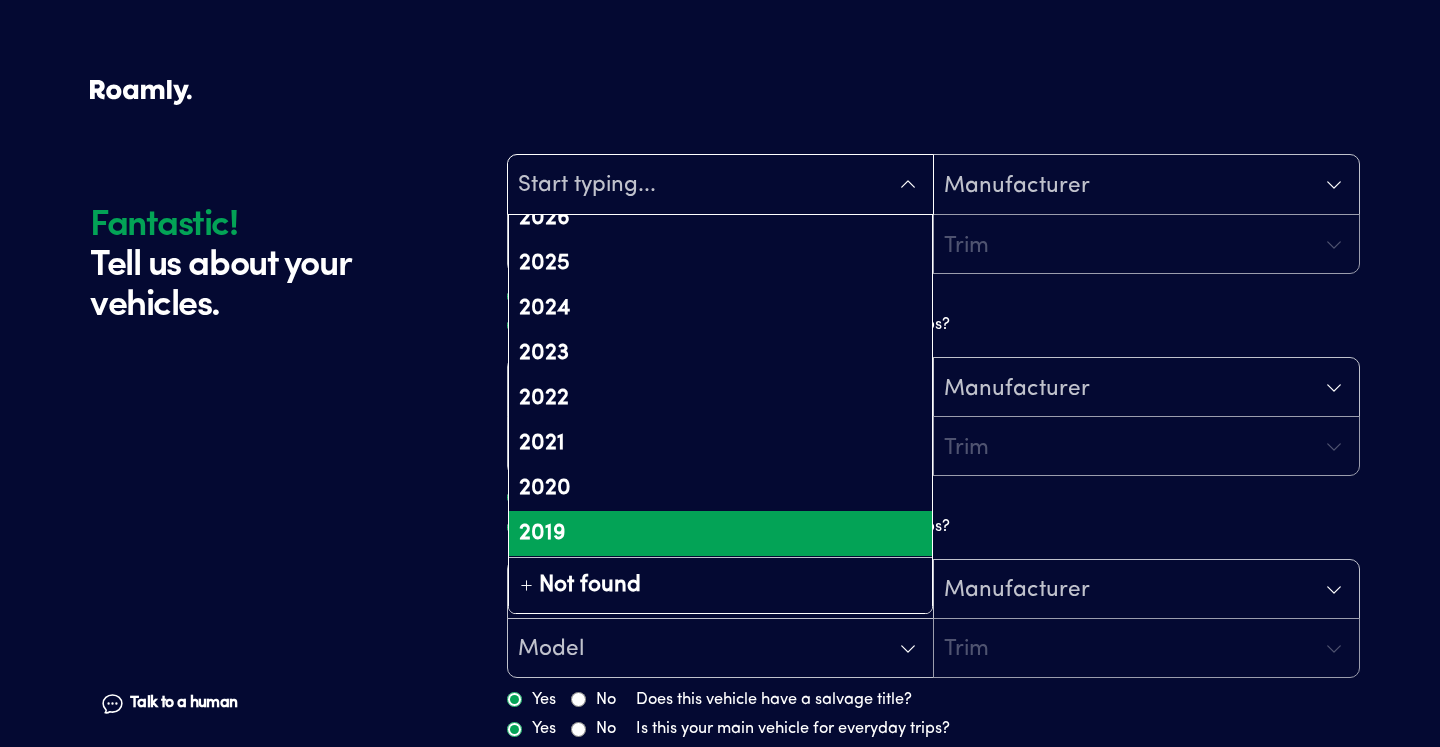 click on "2019" at bounding box center [720, 533] 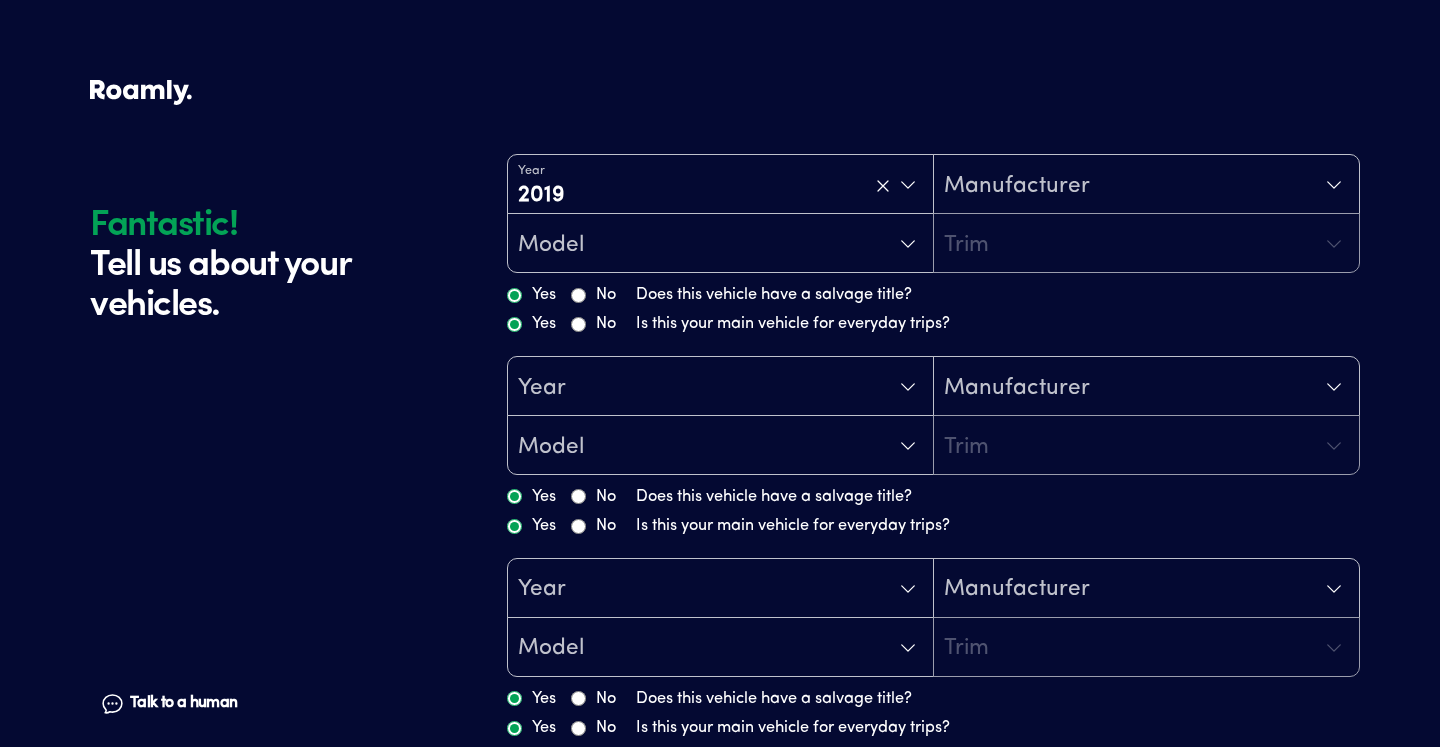click on "Manufacturer" at bounding box center (1146, 185) 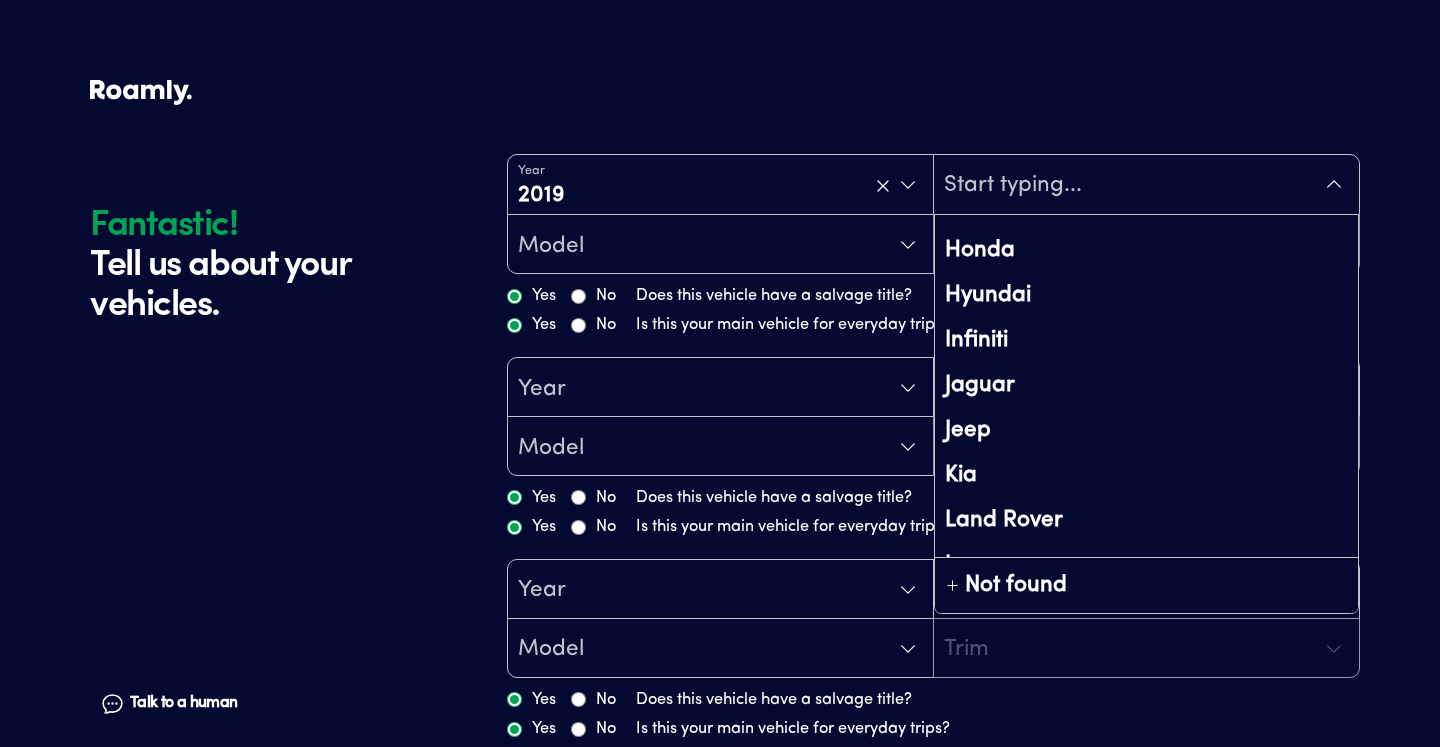 scroll, scrollTop: 618, scrollLeft: 0, axis: vertical 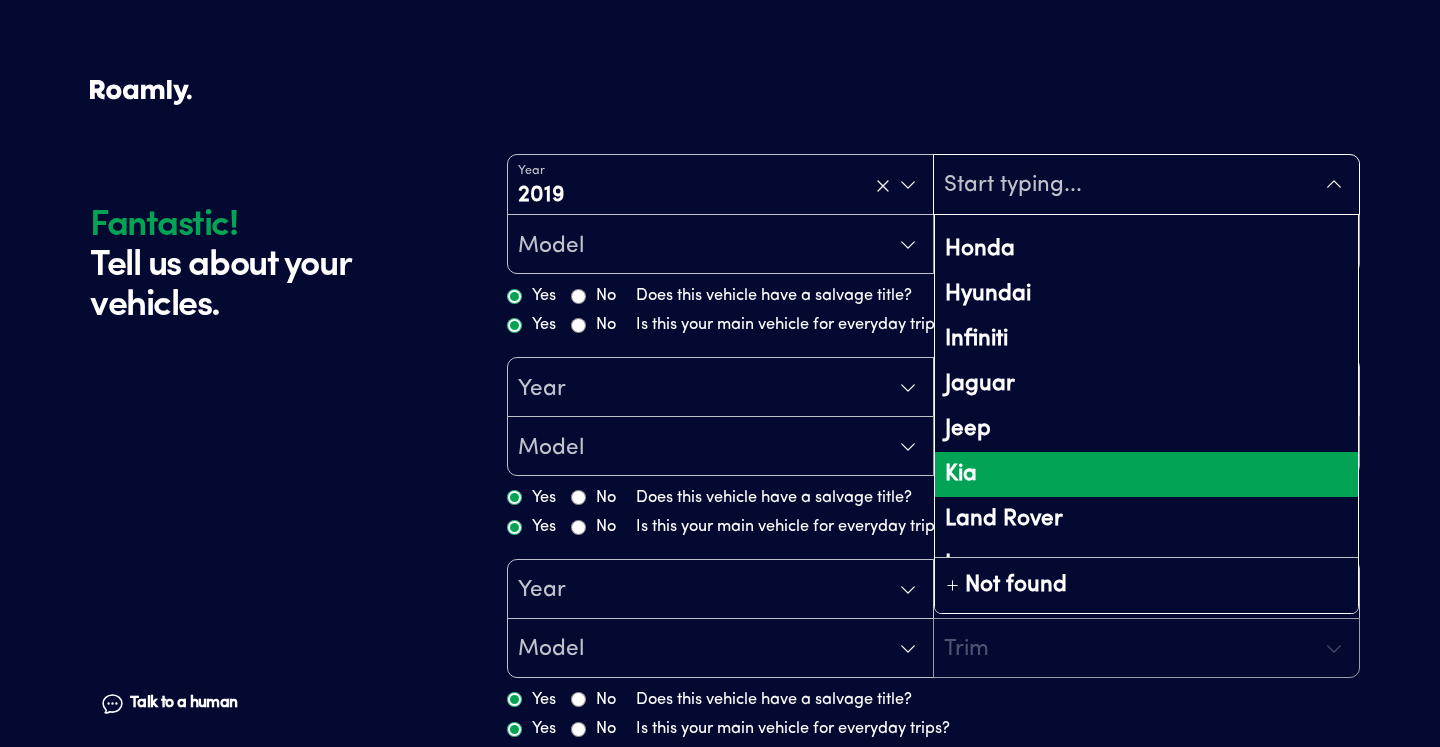 click on "Kia" at bounding box center (1146, 474) 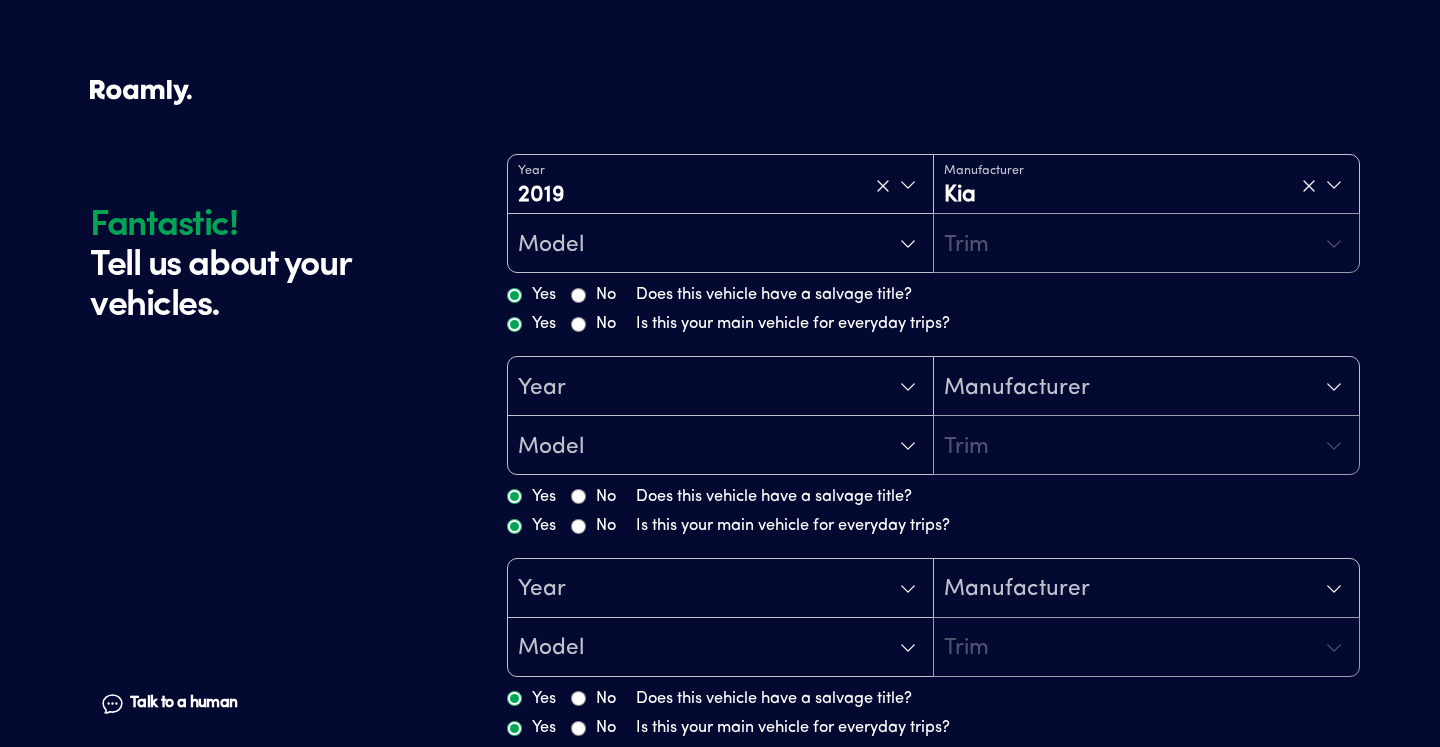 click on "Model" at bounding box center (720, 244) 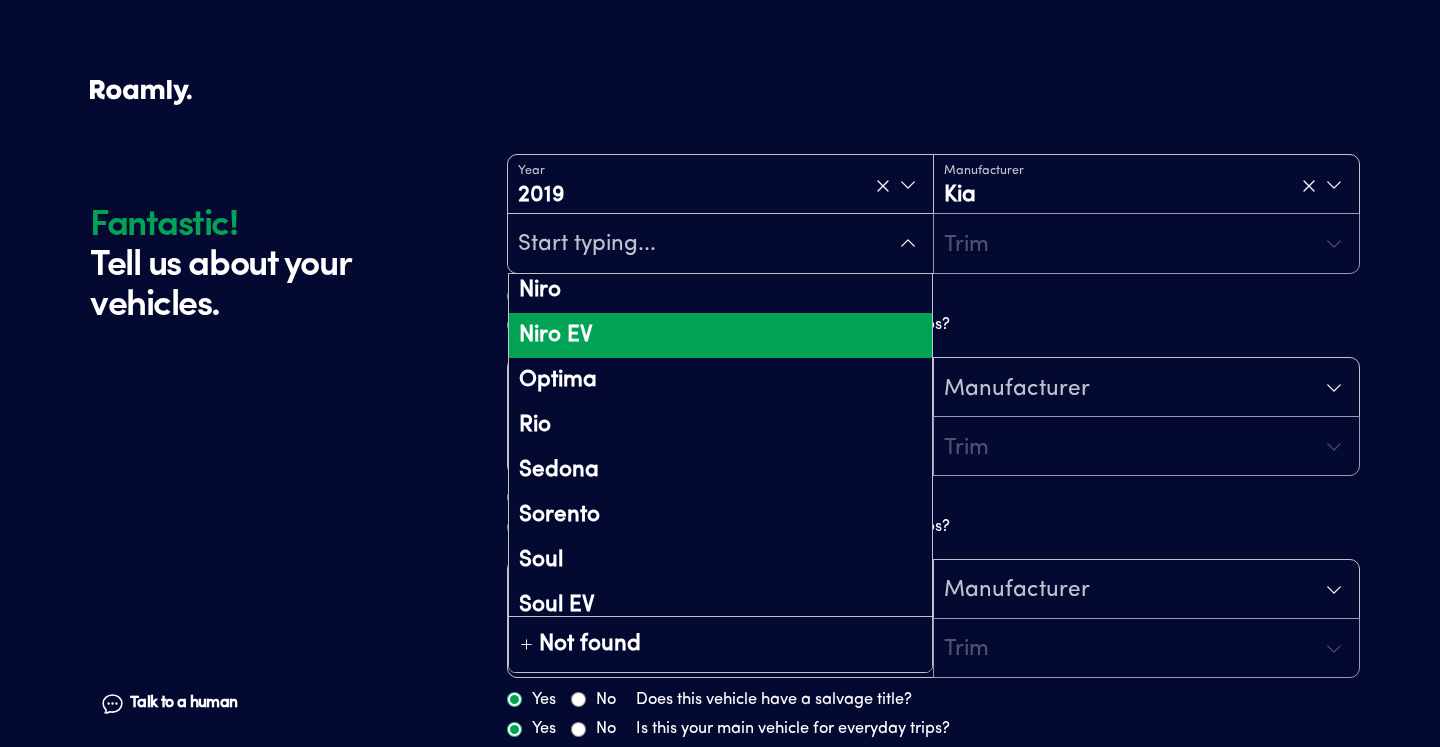 scroll, scrollTop: 191, scrollLeft: 0, axis: vertical 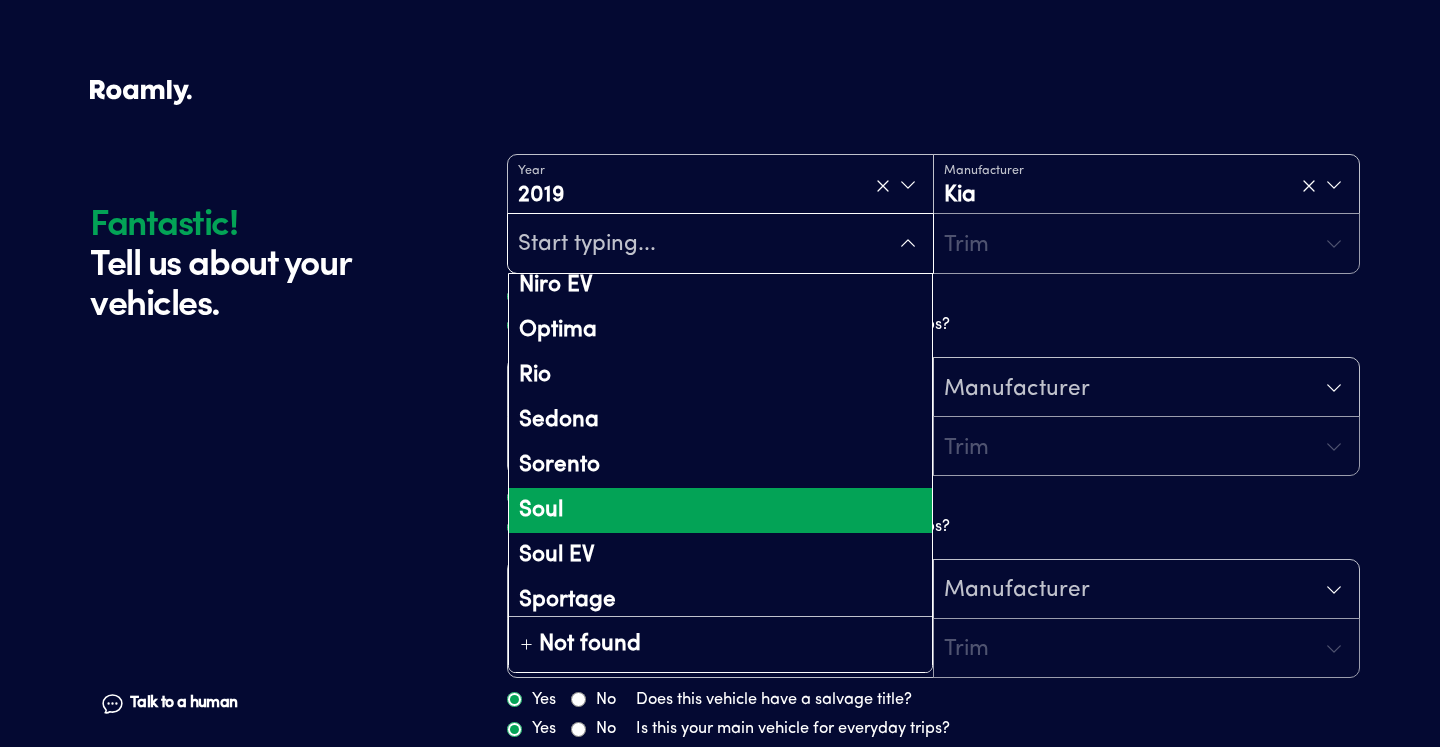 click on "Soul" at bounding box center (720, 510) 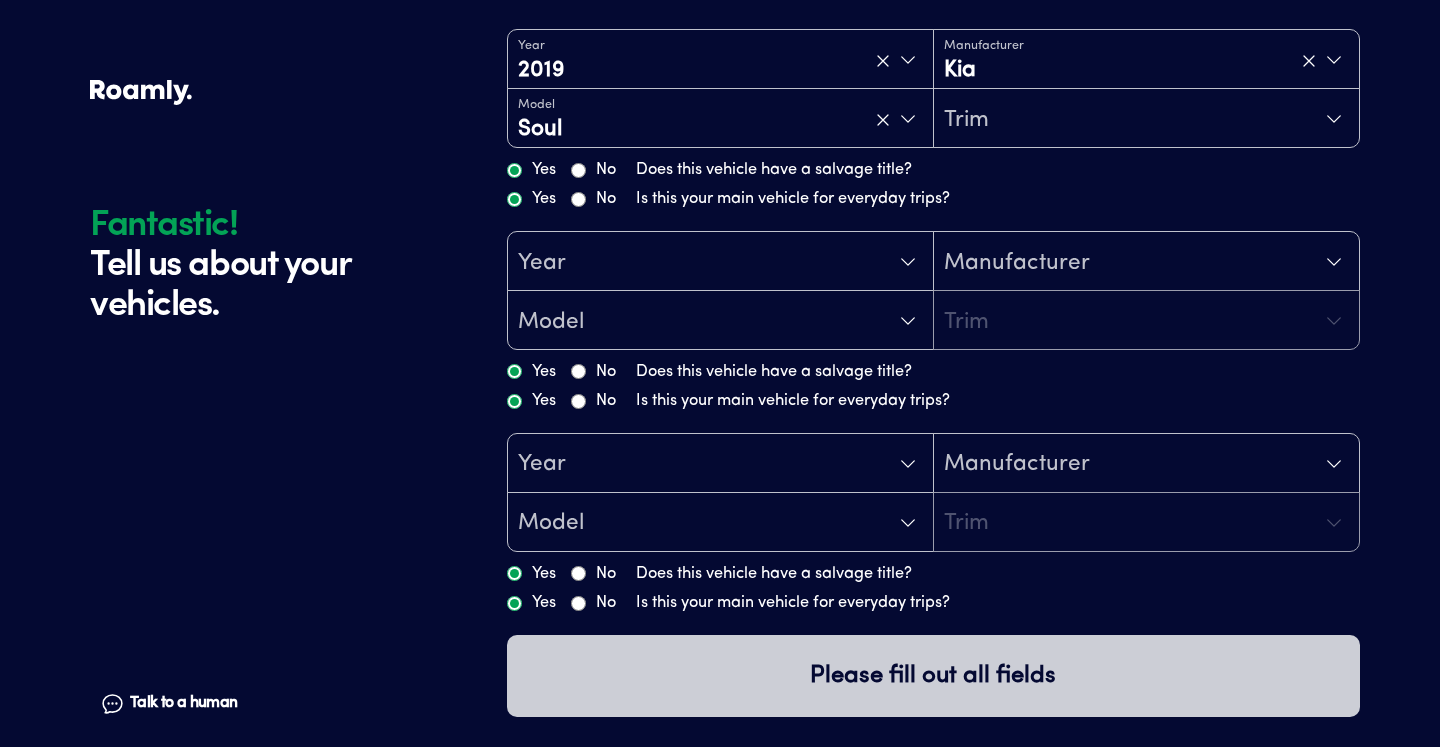 scroll, scrollTop: 123, scrollLeft: 0, axis: vertical 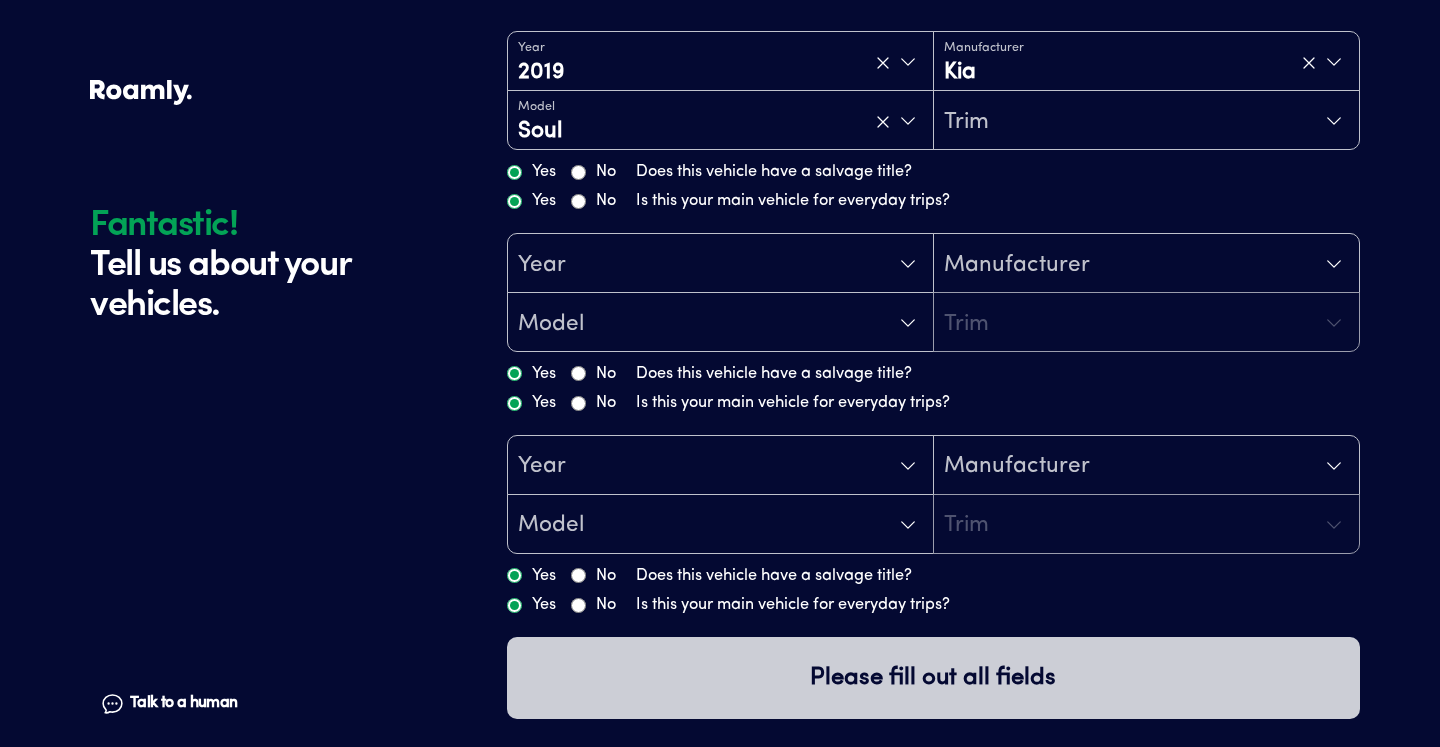 click on "Trim" at bounding box center [1146, 121] 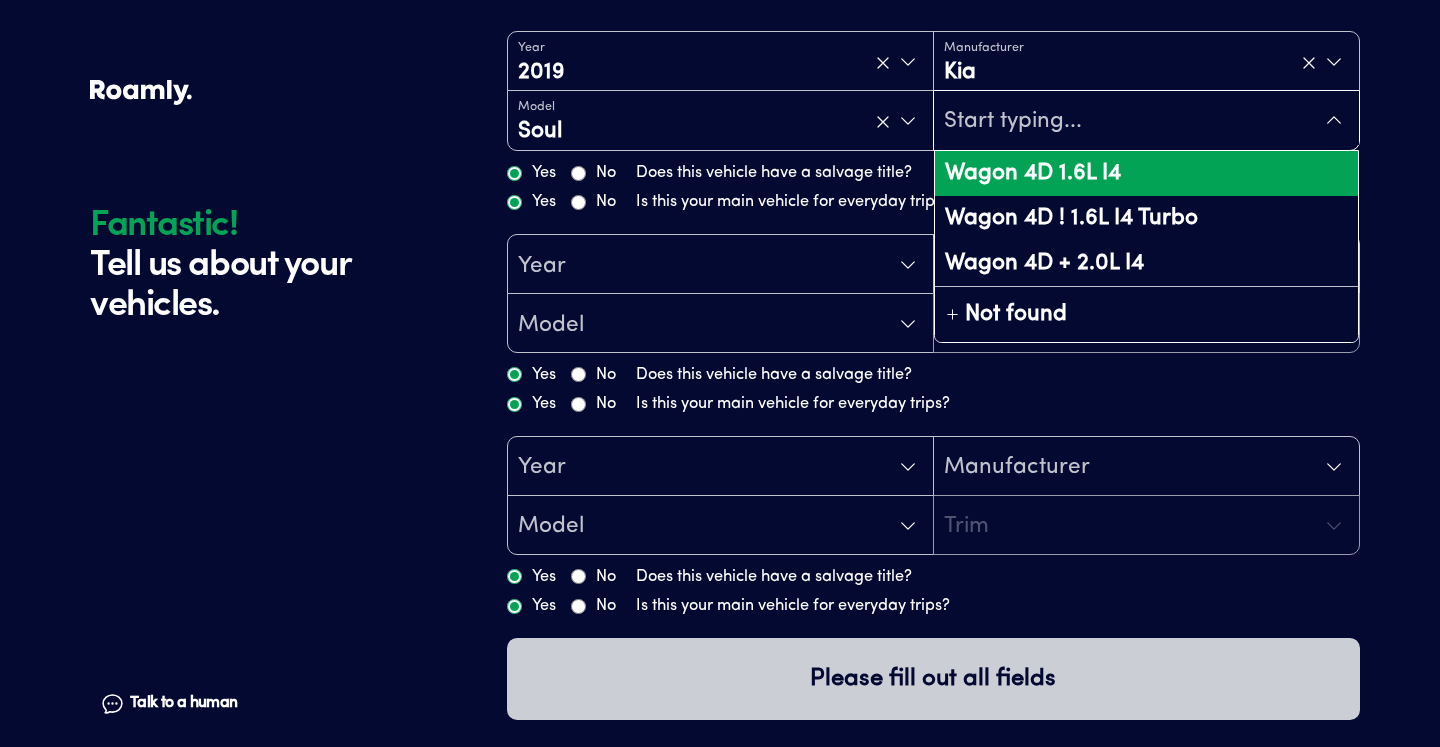click on "Wagon 4D 1.6L I4" at bounding box center (1146, 173) 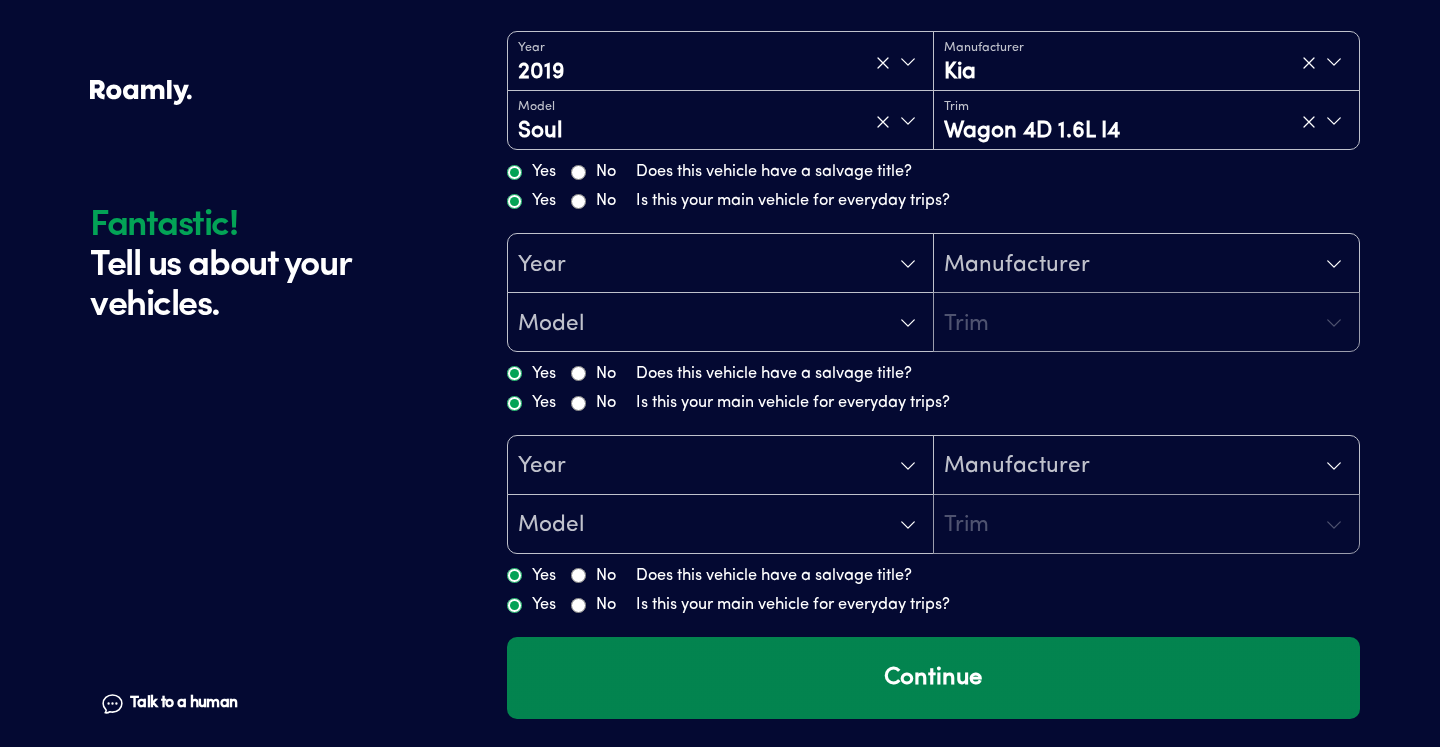 click on "Continue" at bounding box center [933, 678] 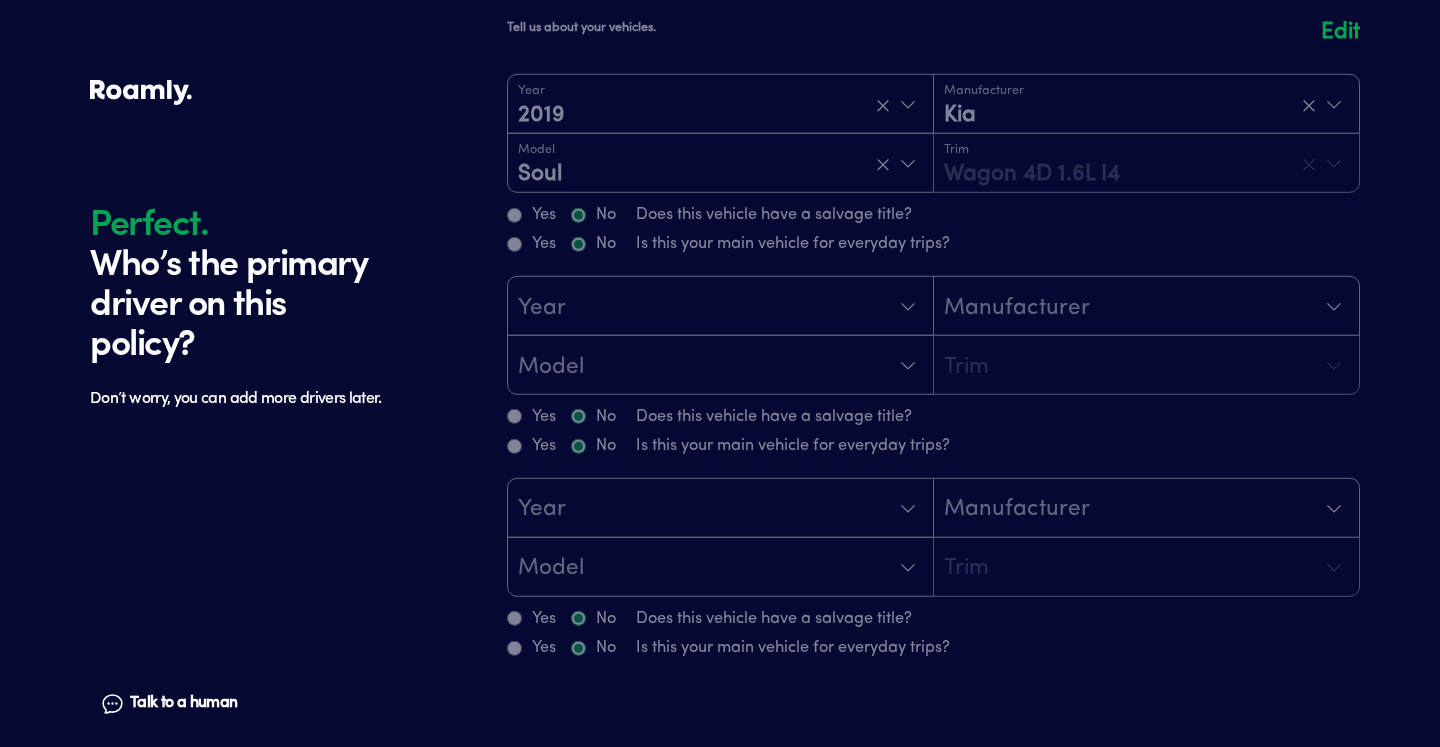 scroll, scrollTop: 805, scrollLeft: 0, axis: vertical 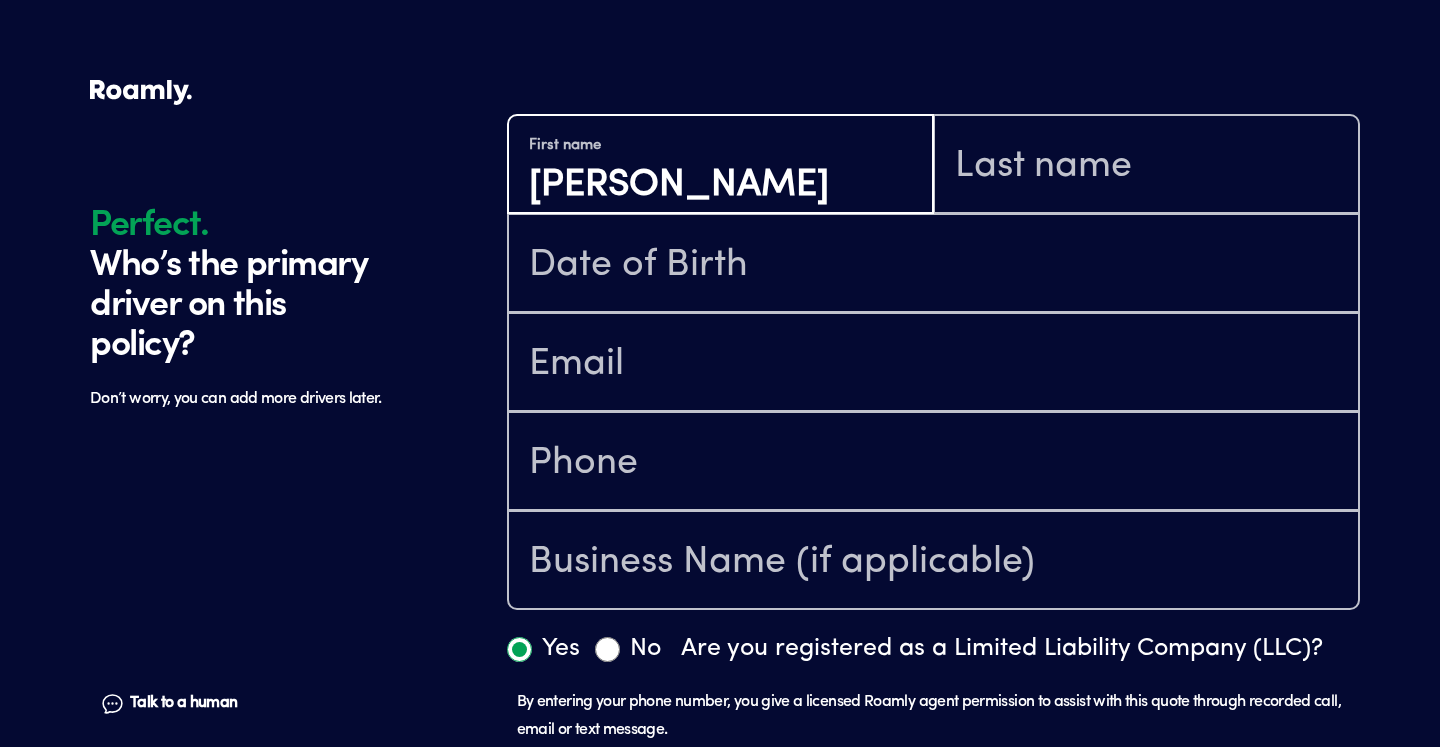type on "[PERSON_NAME]" 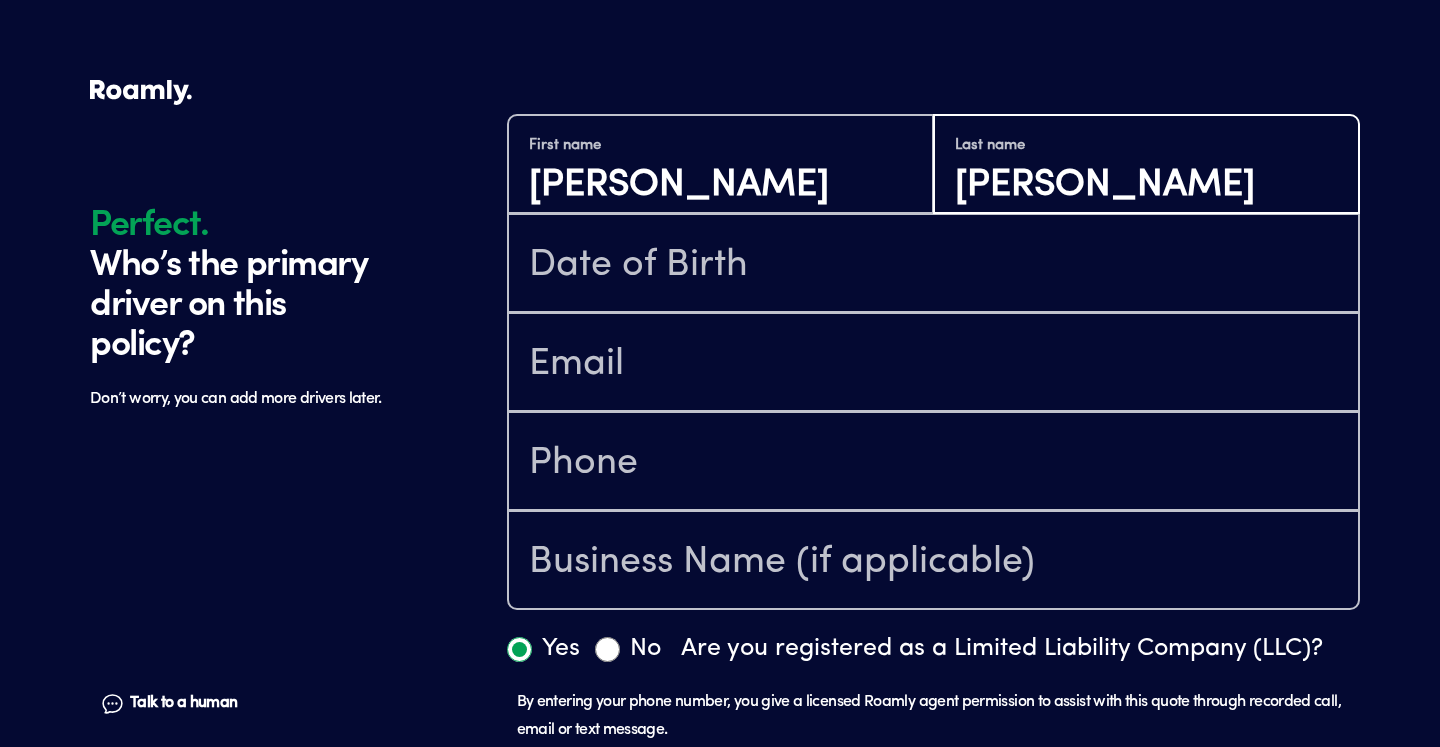 type on "[PERSON_NAME]" 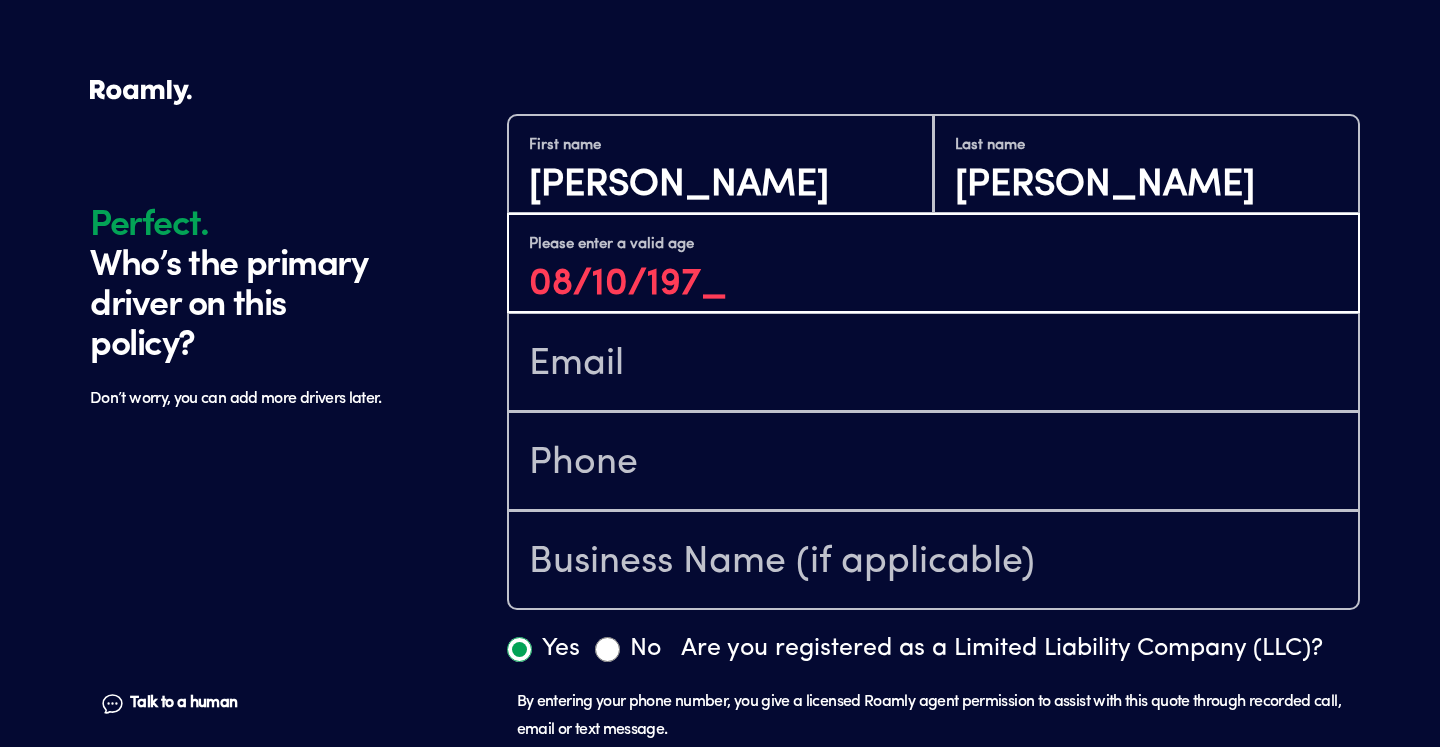 type on "[DATE]" 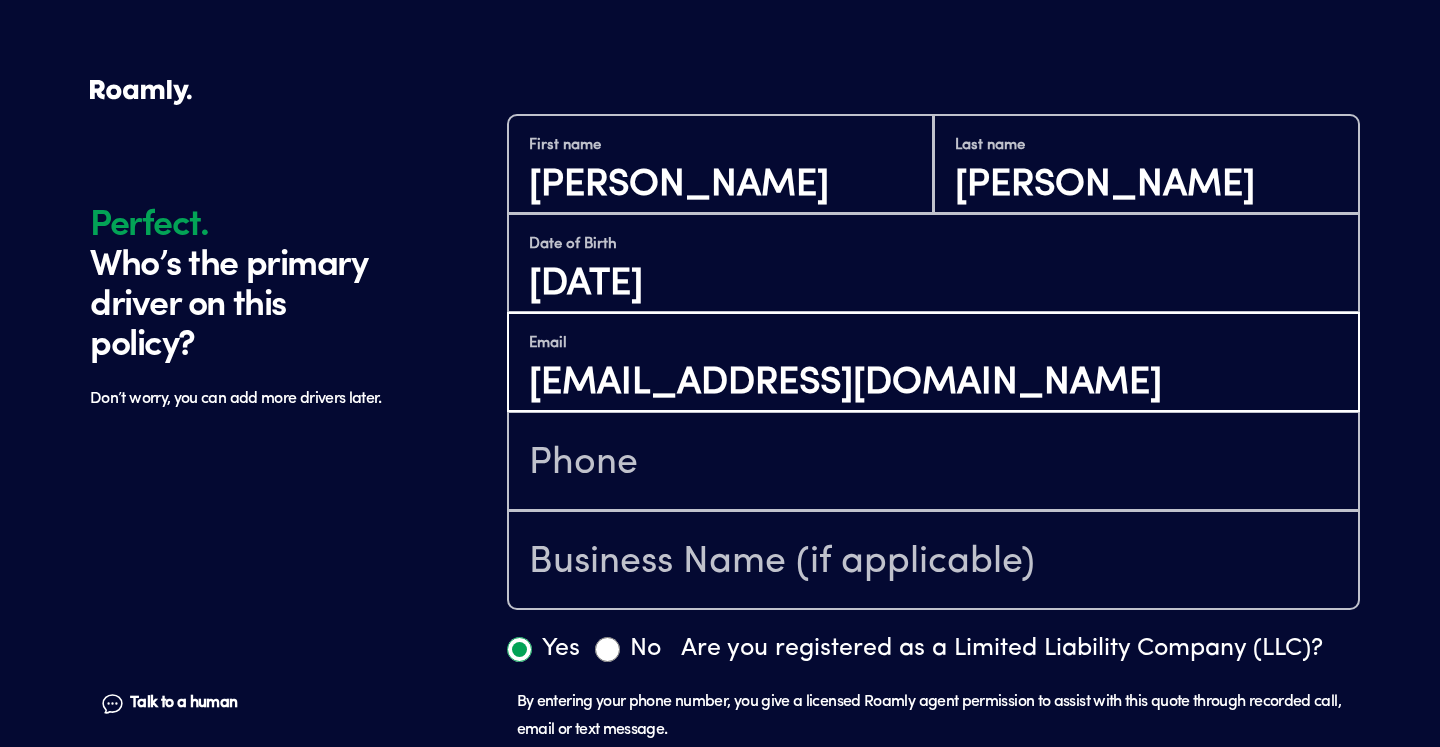 type on "[EMAIL_ADDRESS][DOMAIN_NAME]" 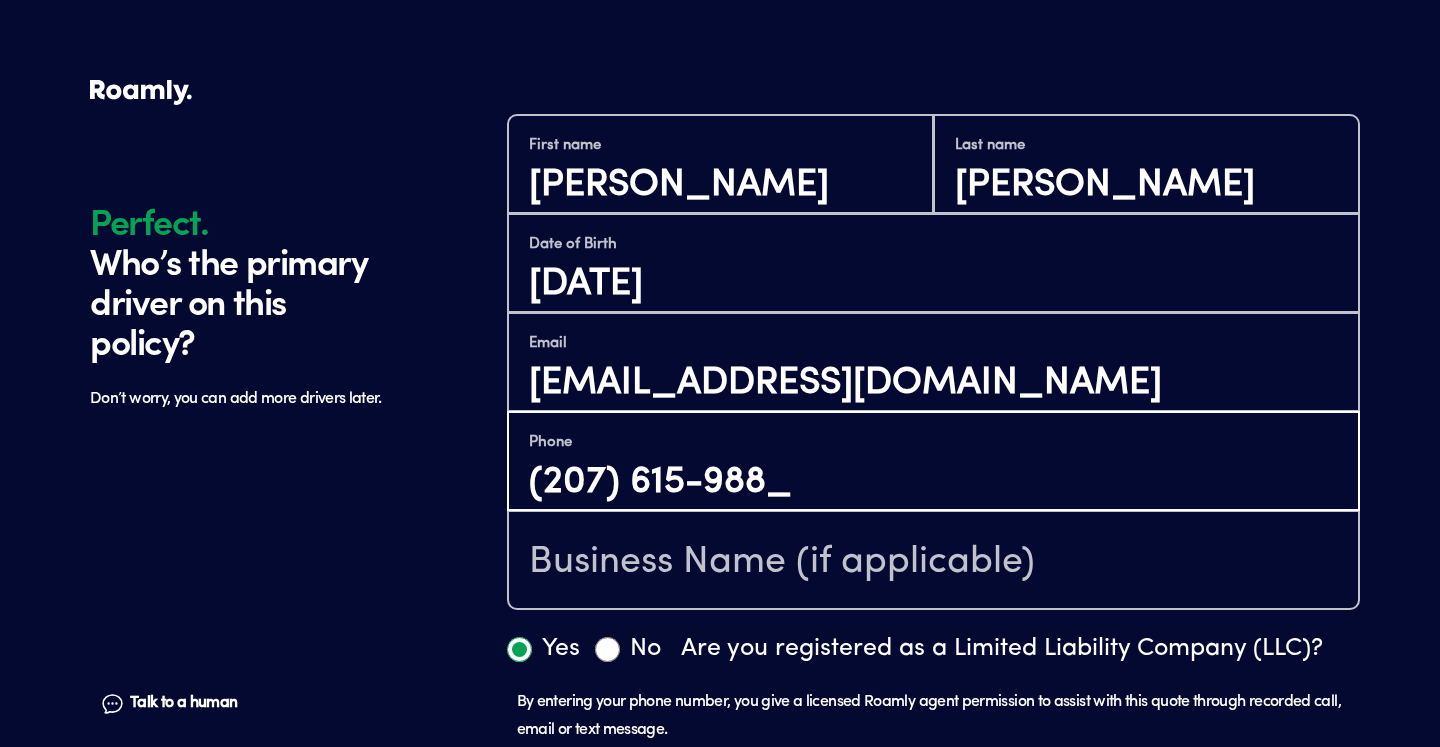 type on "[PHONE_NUMBER]" 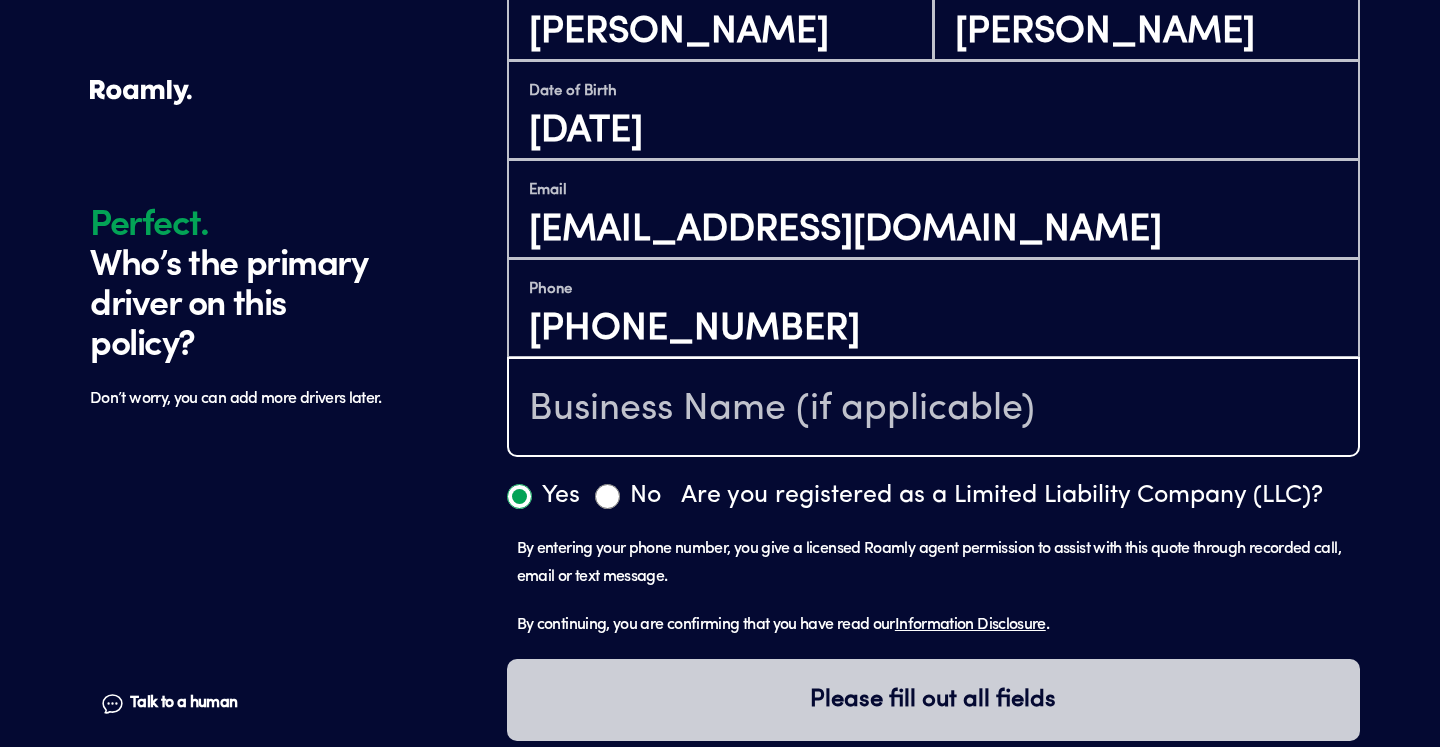 scroll, scrollTop: 961, scrollLeft: 0, axis: vertical 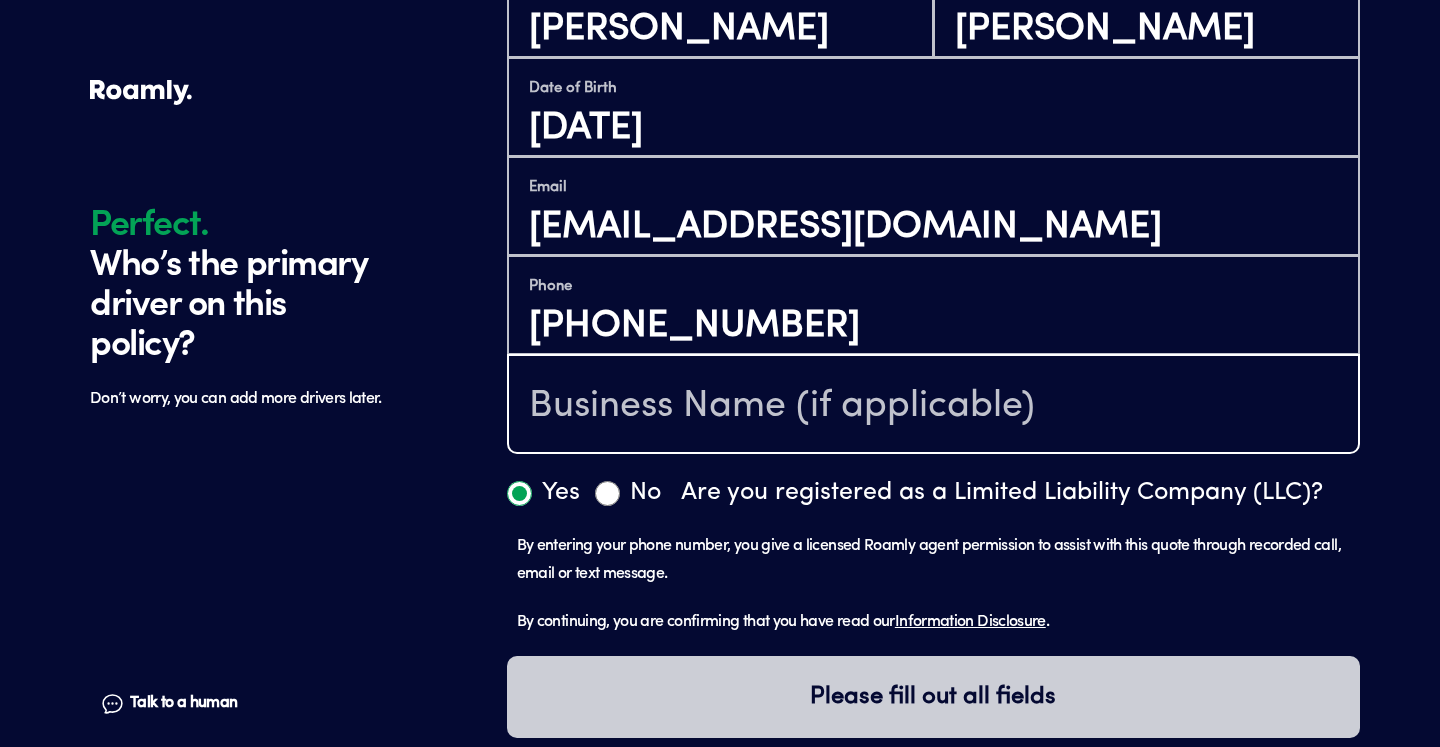 click at bounding box center [933, 406] 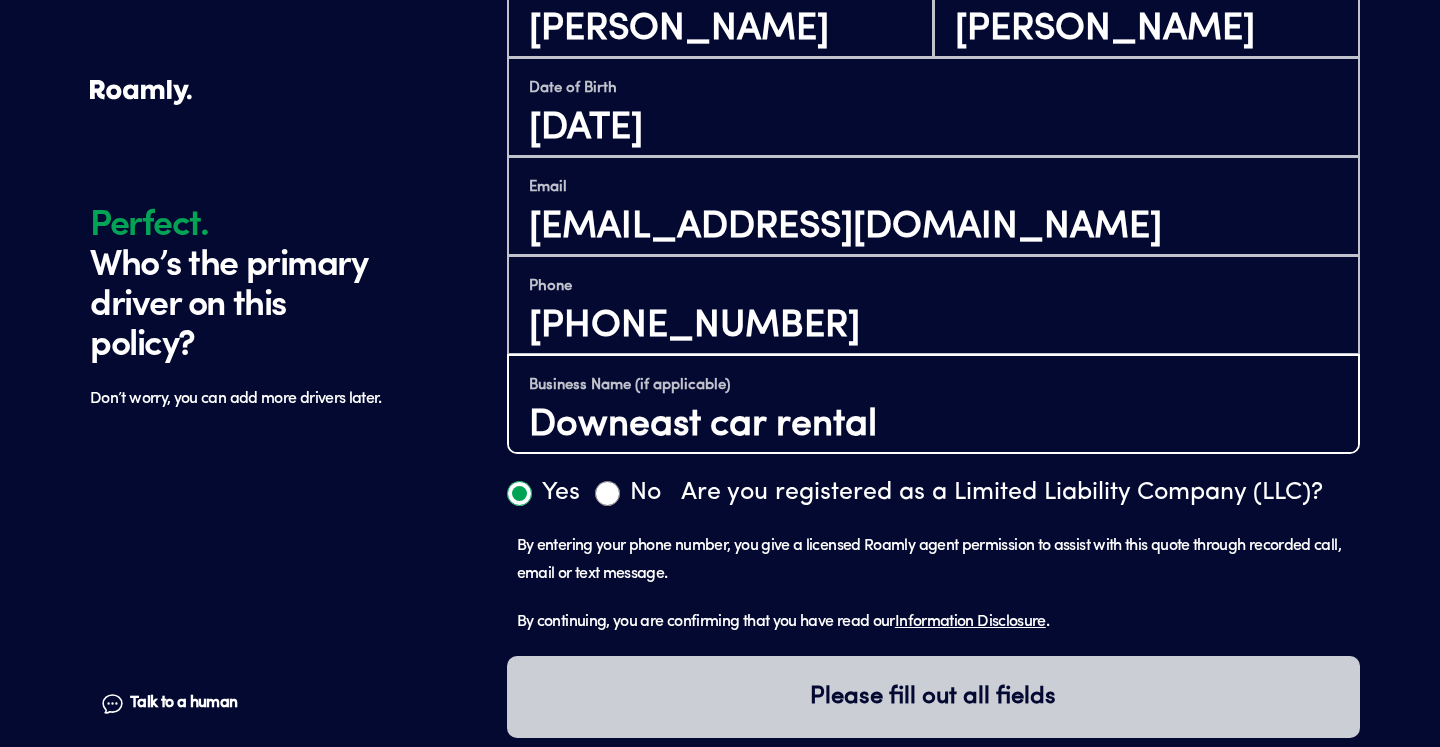 type on "Downeast car rental" 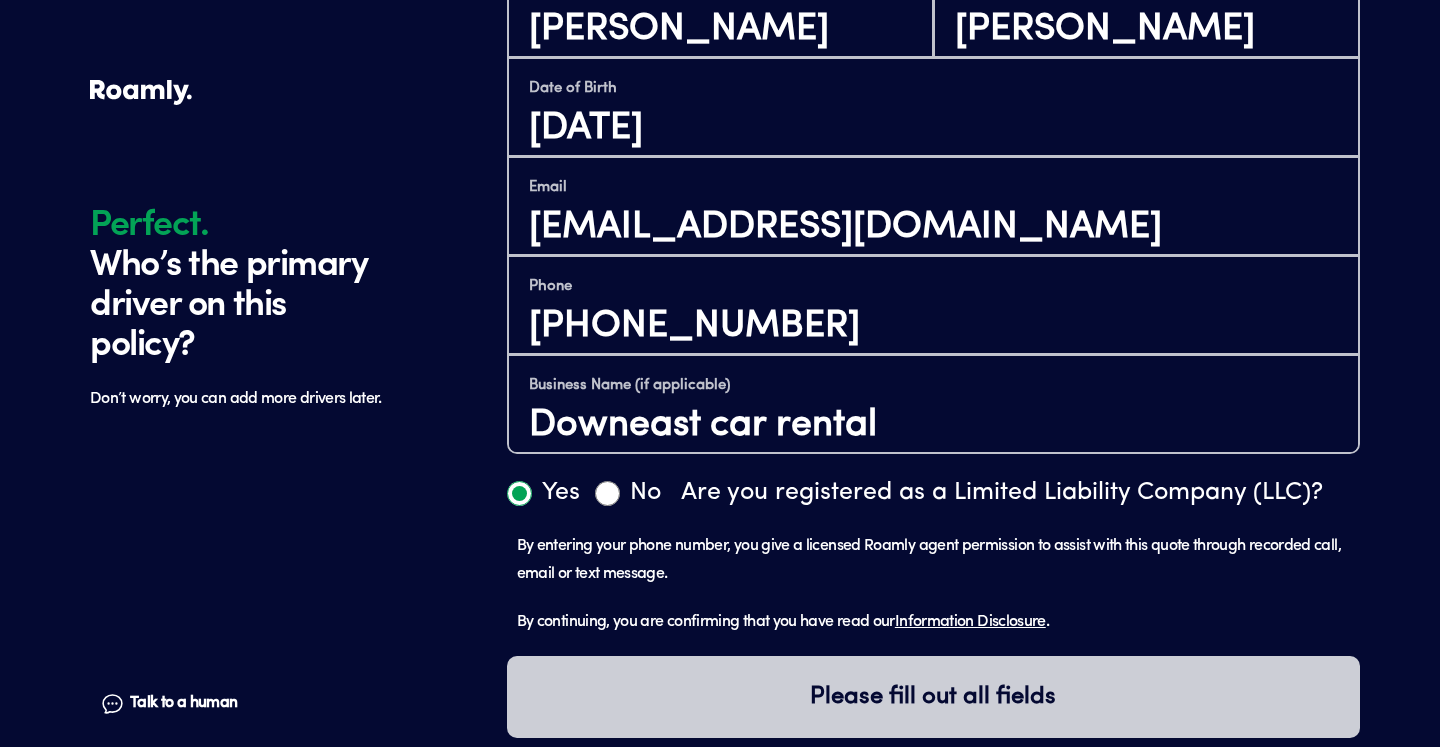 click on "Yes" at bounding box center (519, 493) 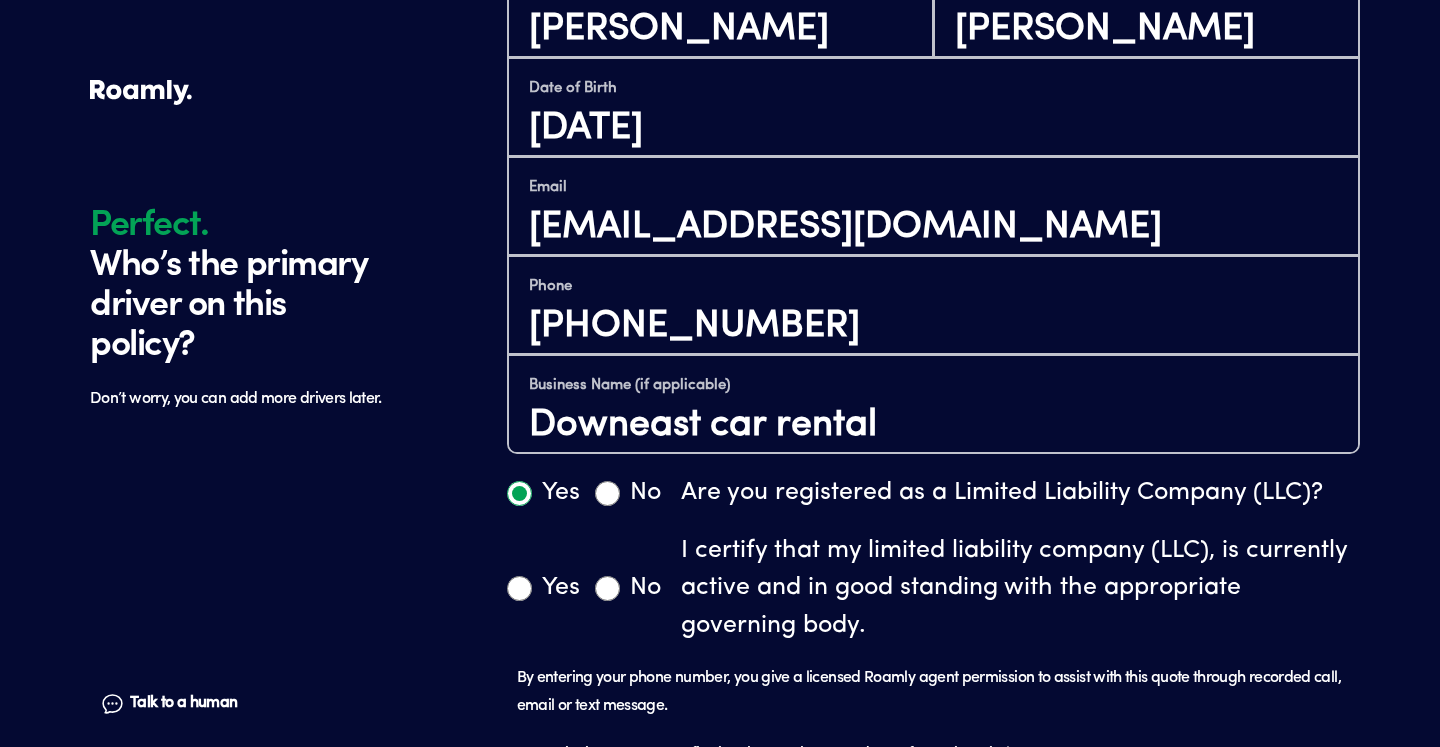 click on "Yes" at bounding box center [519, 588] 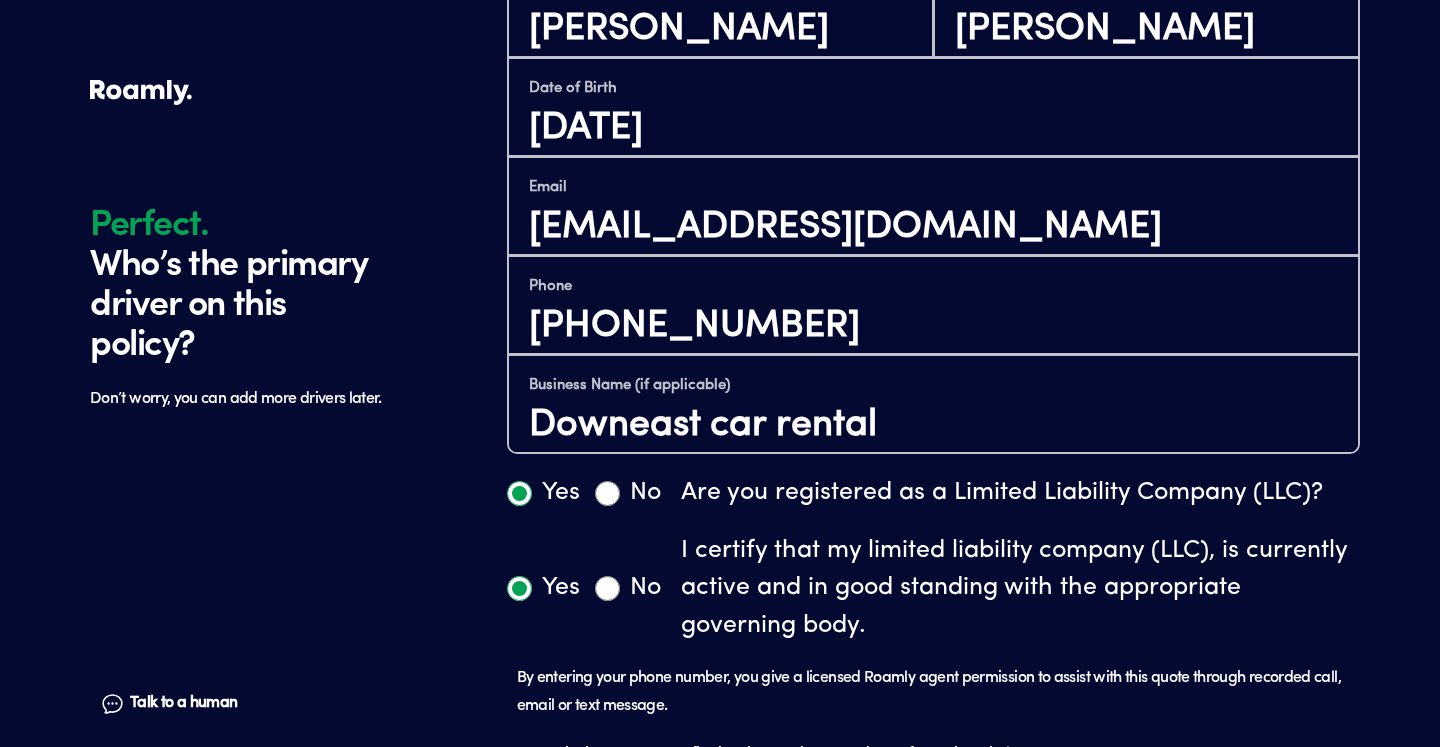 radio on "true" 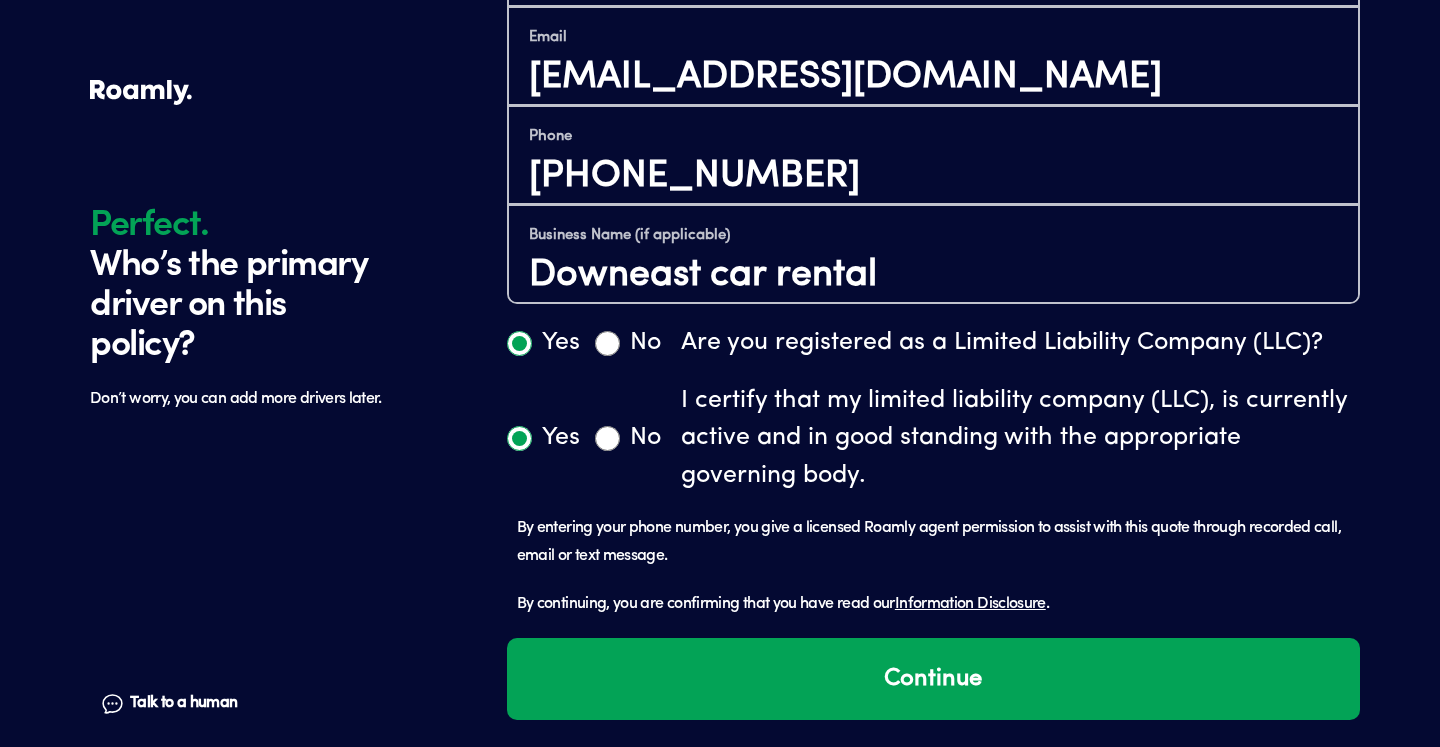 scroll, scrollTop: 1110, scrollLeft: 0, axis: vertical 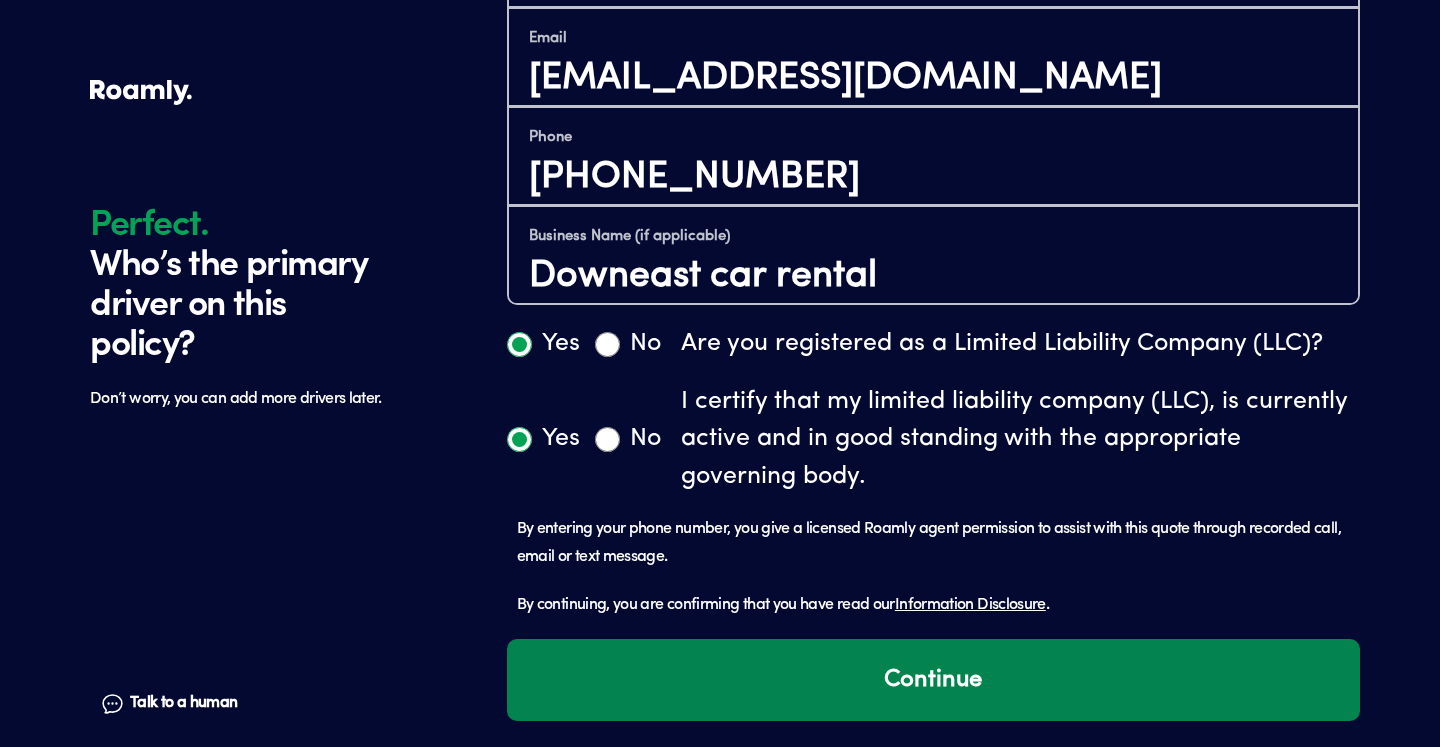 click on "Continue" at bounding box center (933, 680) 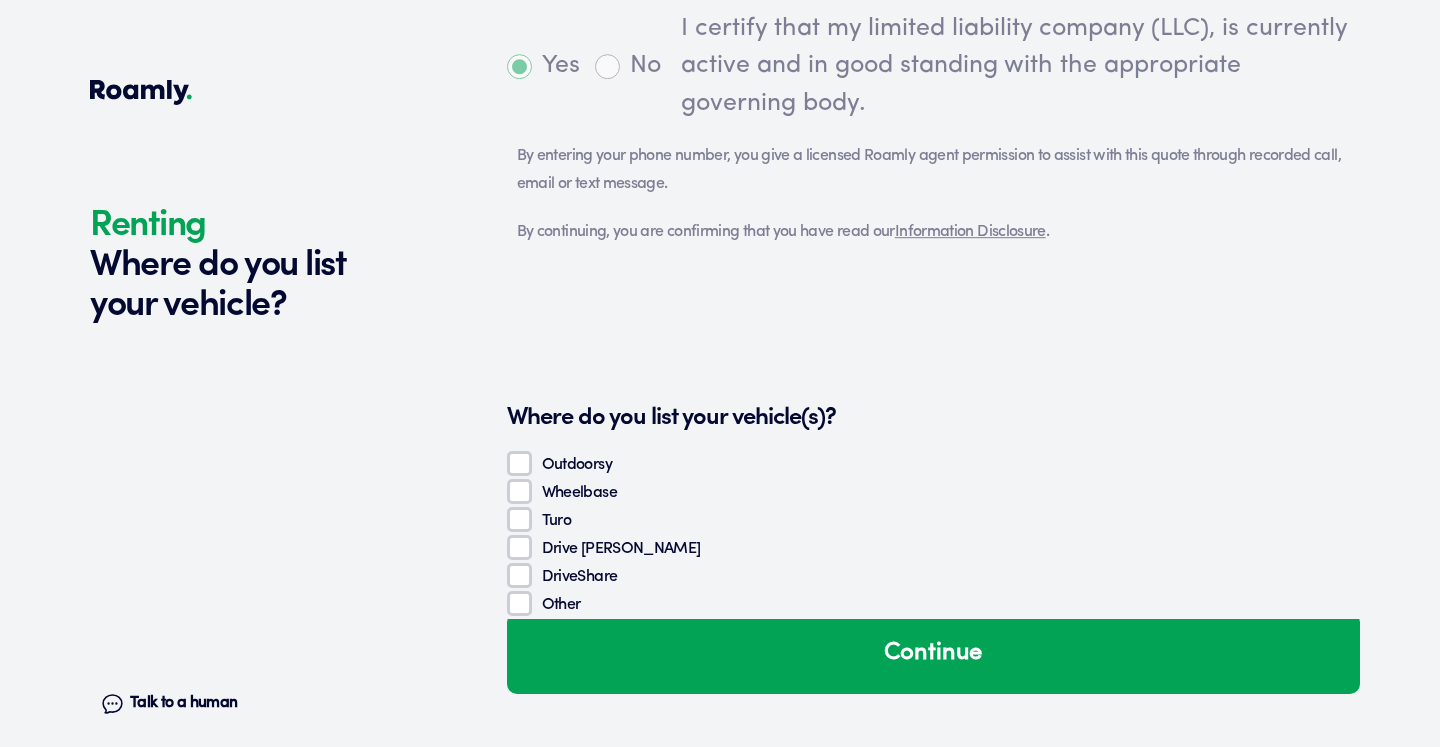 scroll, scrollTop: 1746, scrollLeft: 0, axis: vertical 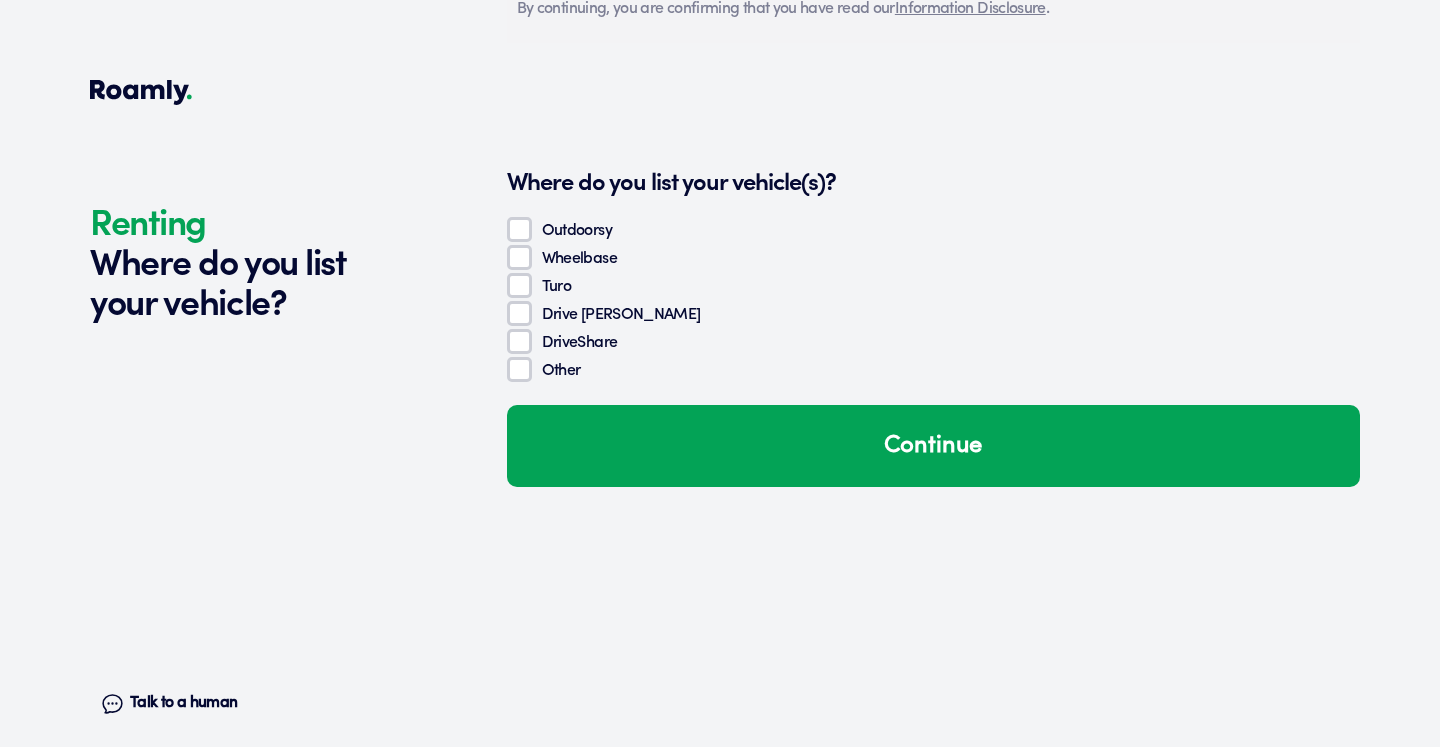 click on "Turo" at bounding box center (519, 285) 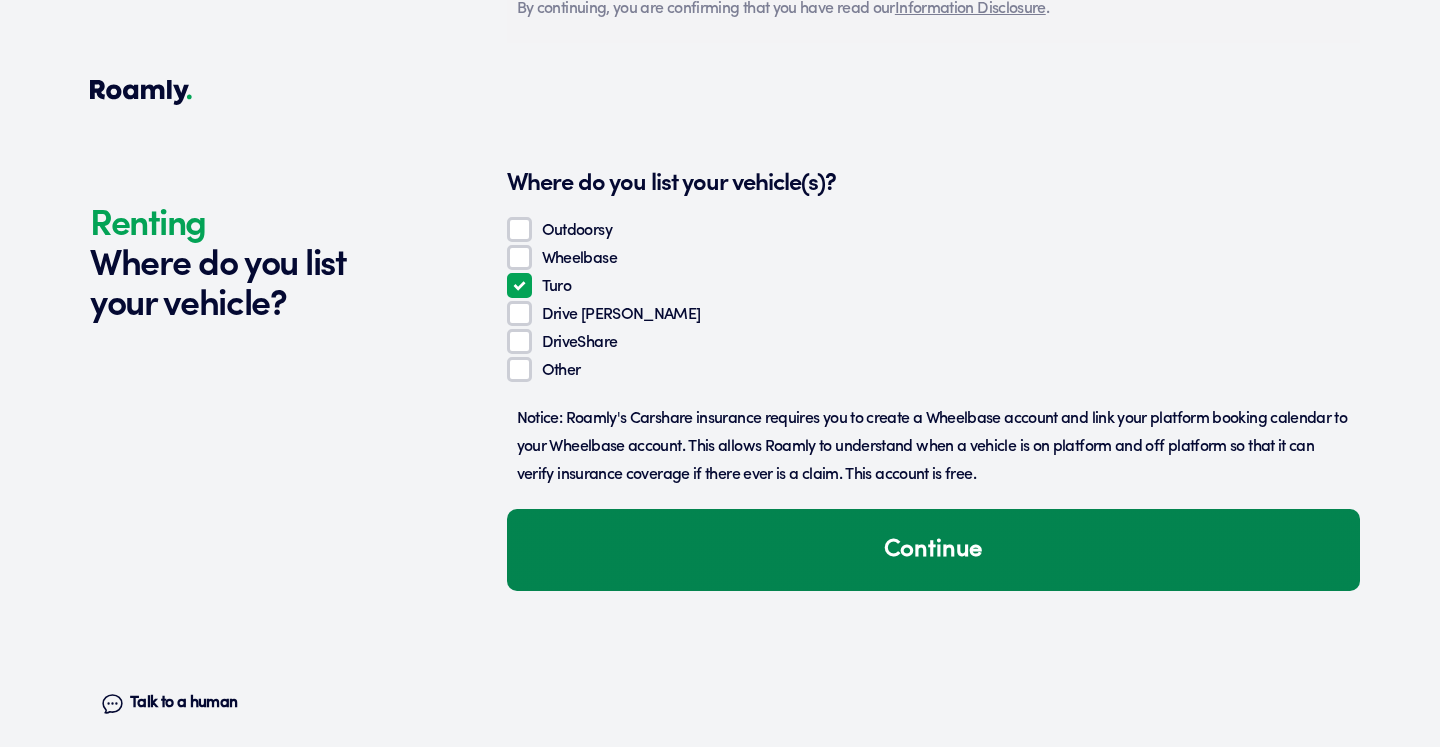 click on "Continue" at bounding box center [933, 550] 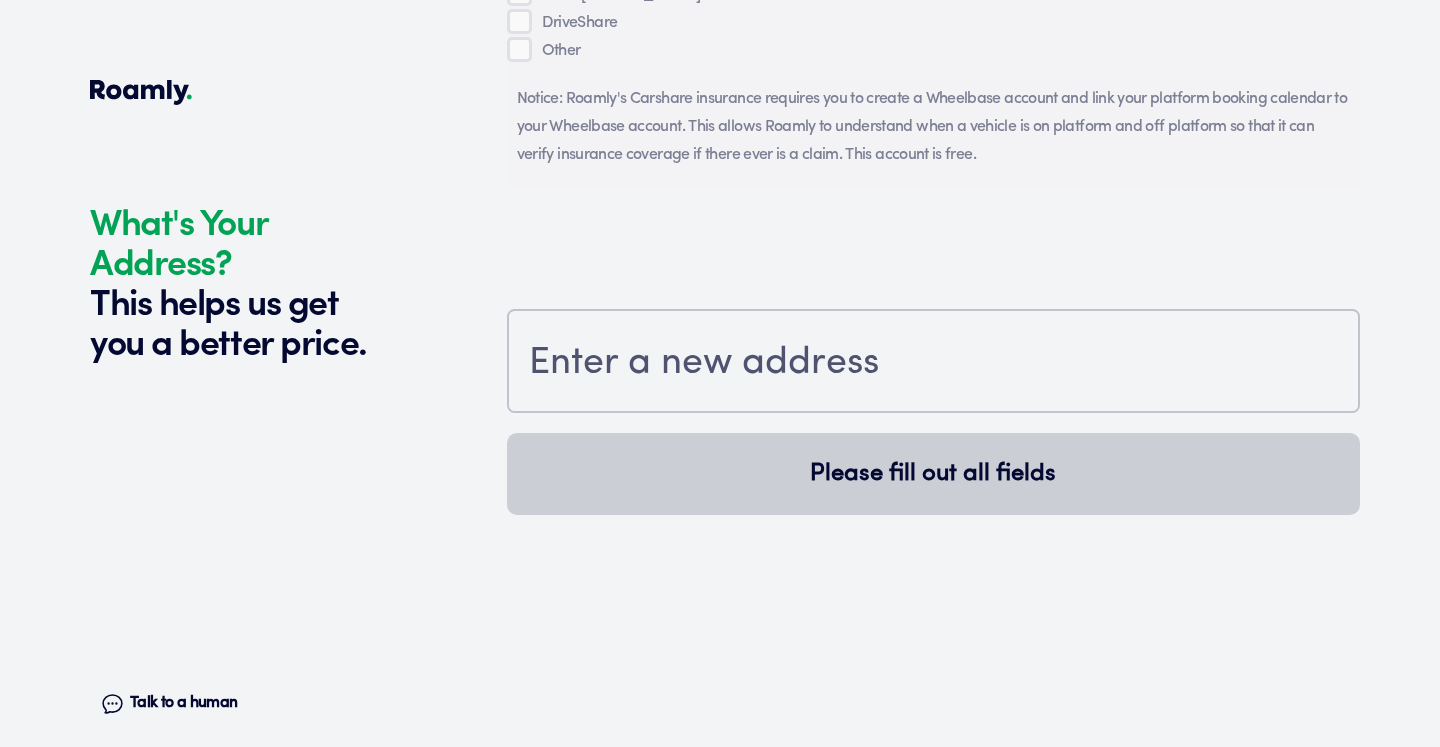 scroll, scrollTop: 2127, scrollLeft: 0, axis: vertical 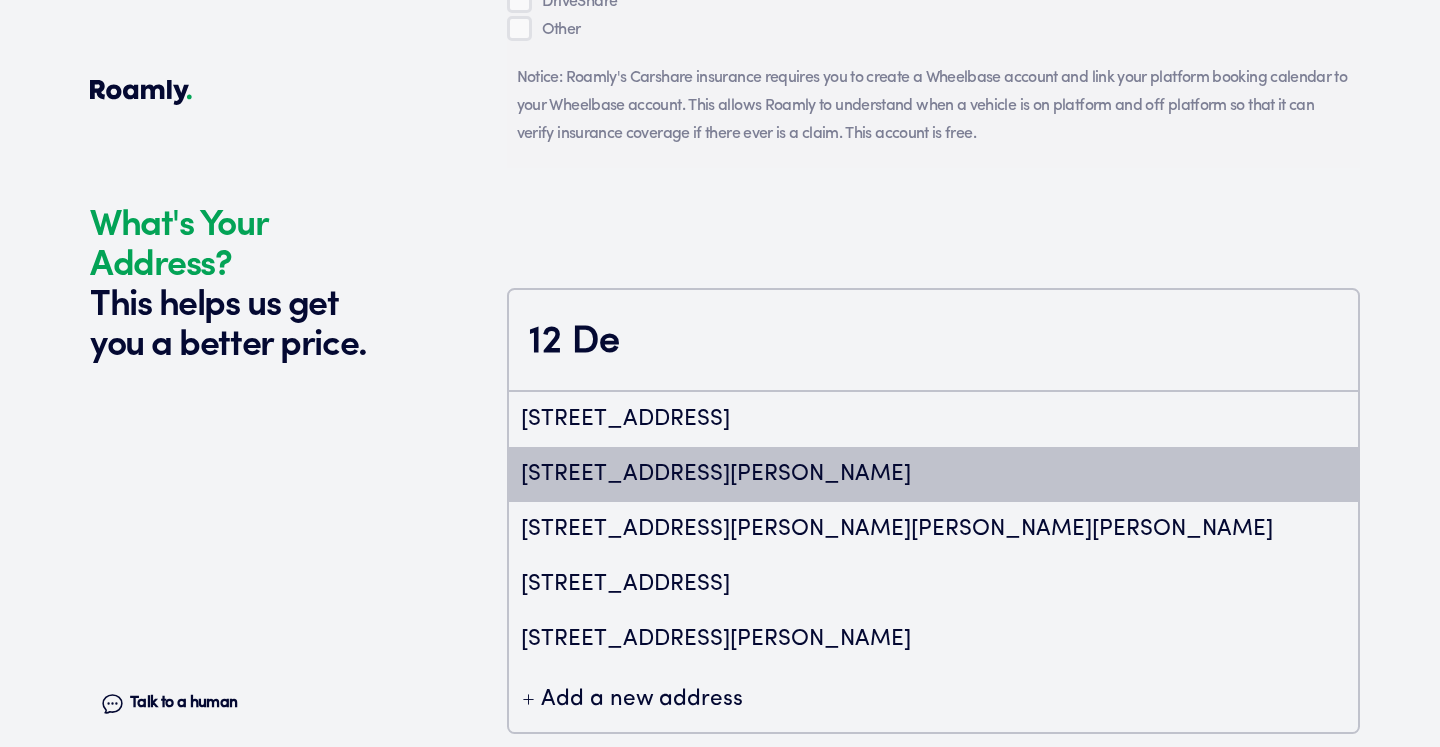 click on "[STREET_ADDRESS][PERSON_NAME]" at bounding box center [933, 474] 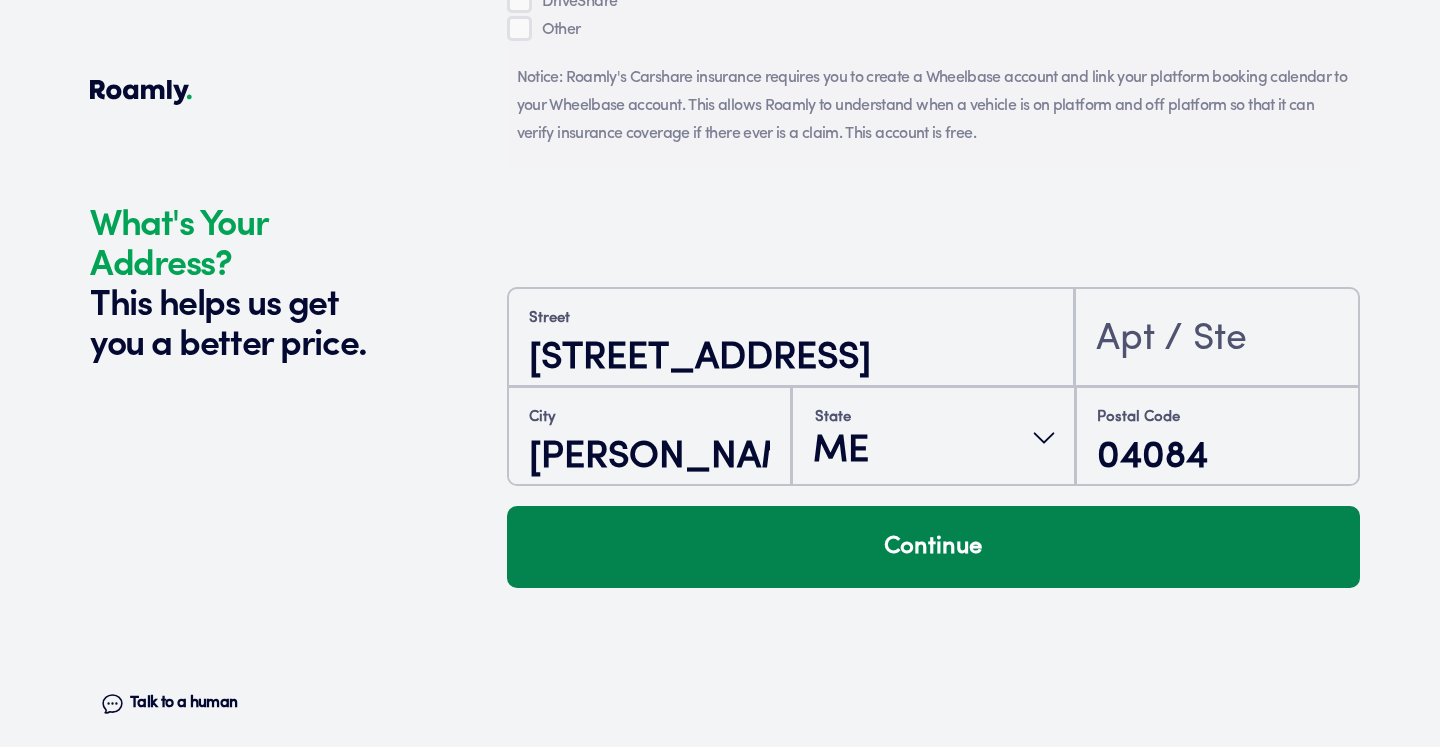 click on "Continue" at bounding box center (933, 547) 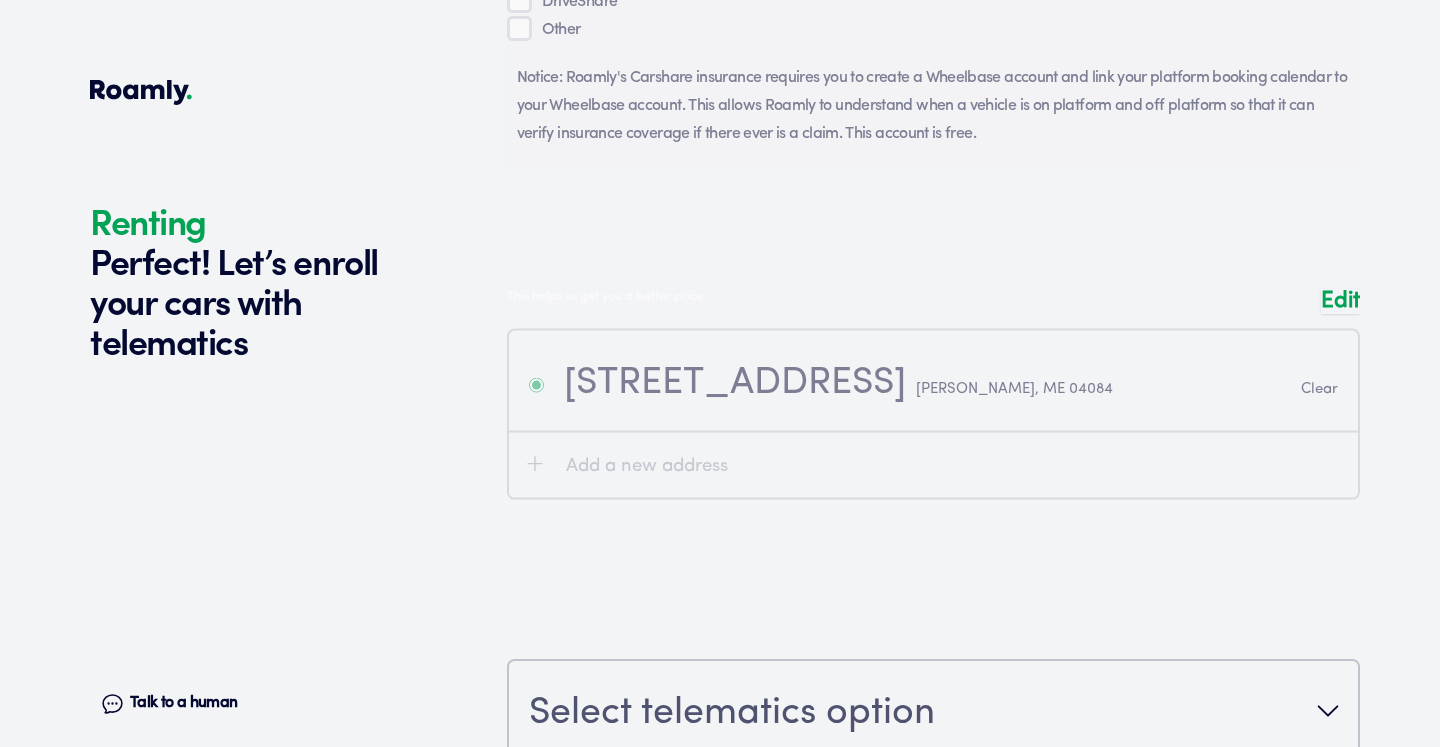 scroll, scrollTop: 2622, scrollLeft: 0, axis: vertical 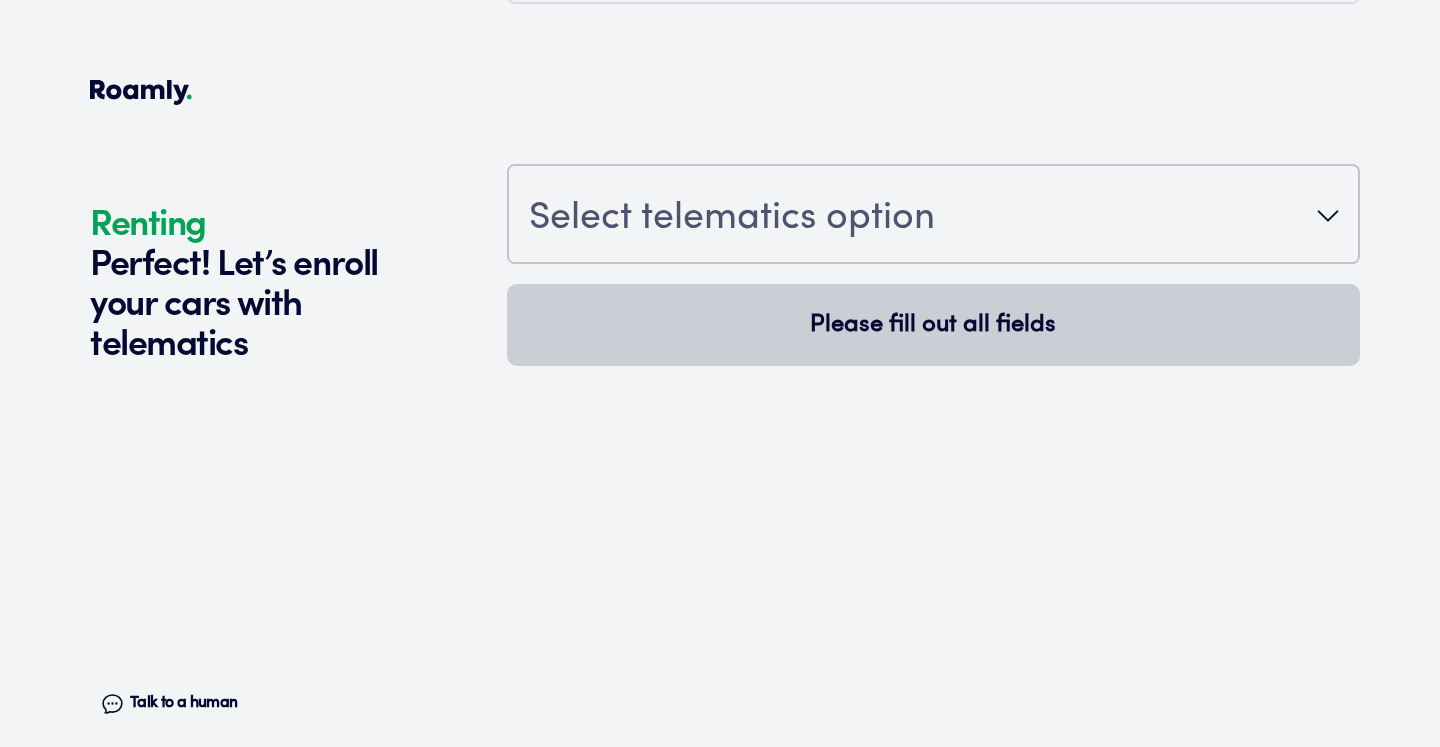 click on "Select telematics option" at bounding box center [933, 216] 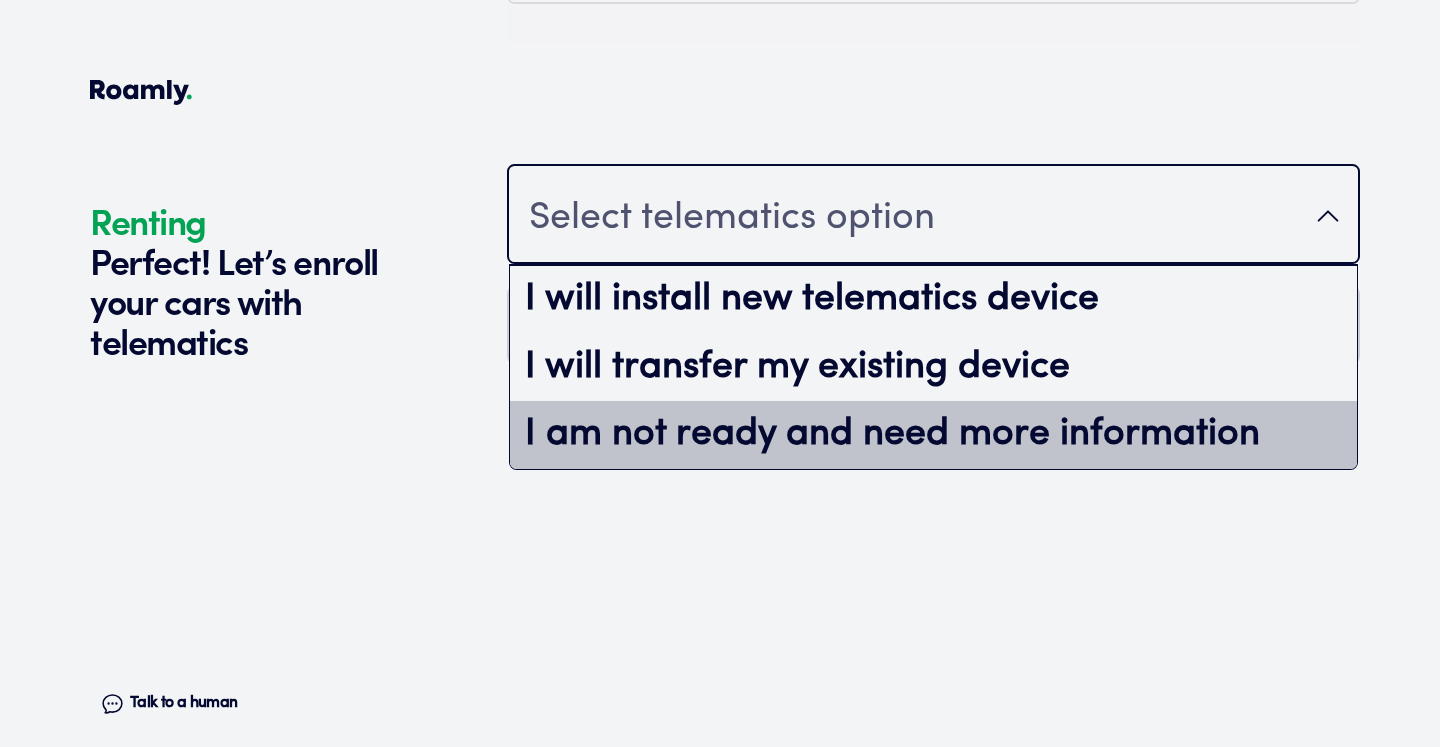 click on "I am not ready and need more information" at bounding box center (933, 435) 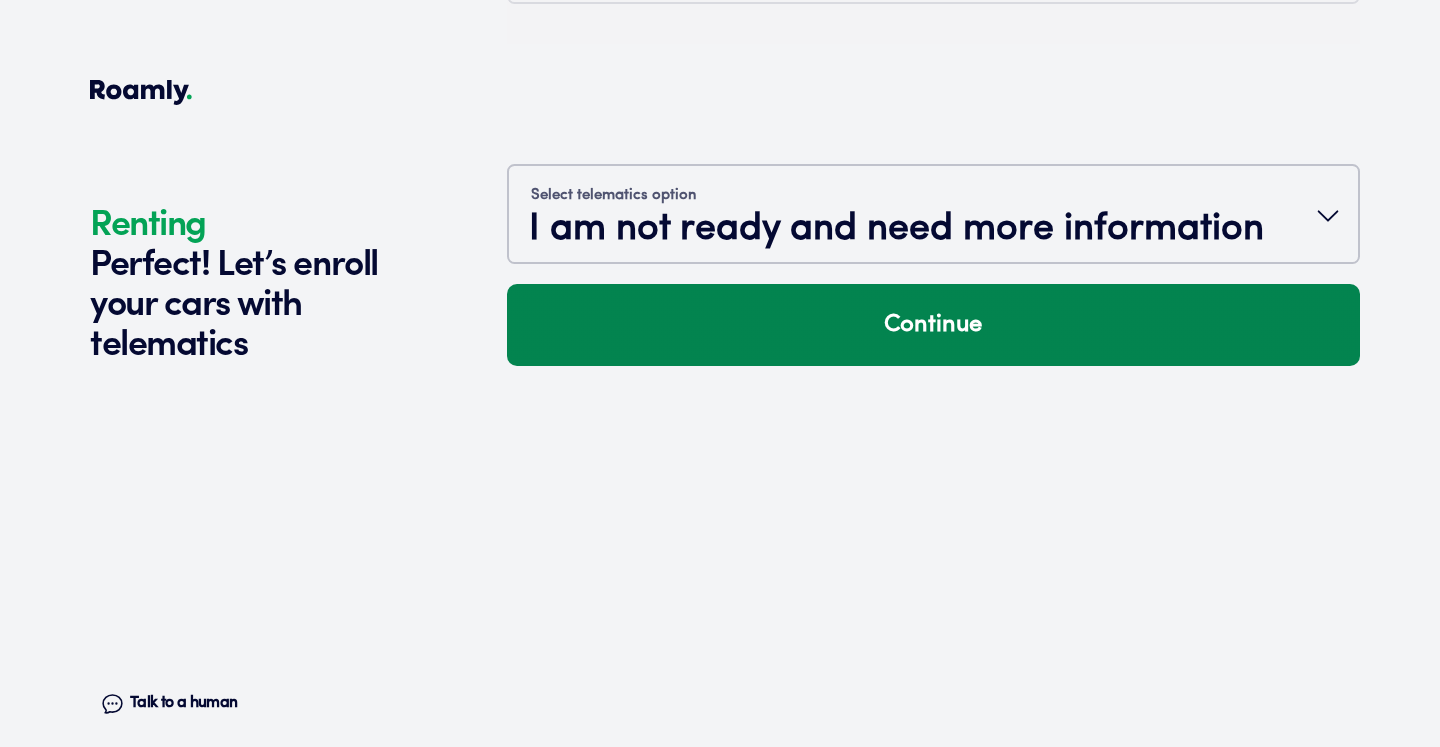 click on "Continue" at bounding box center [933, 325] 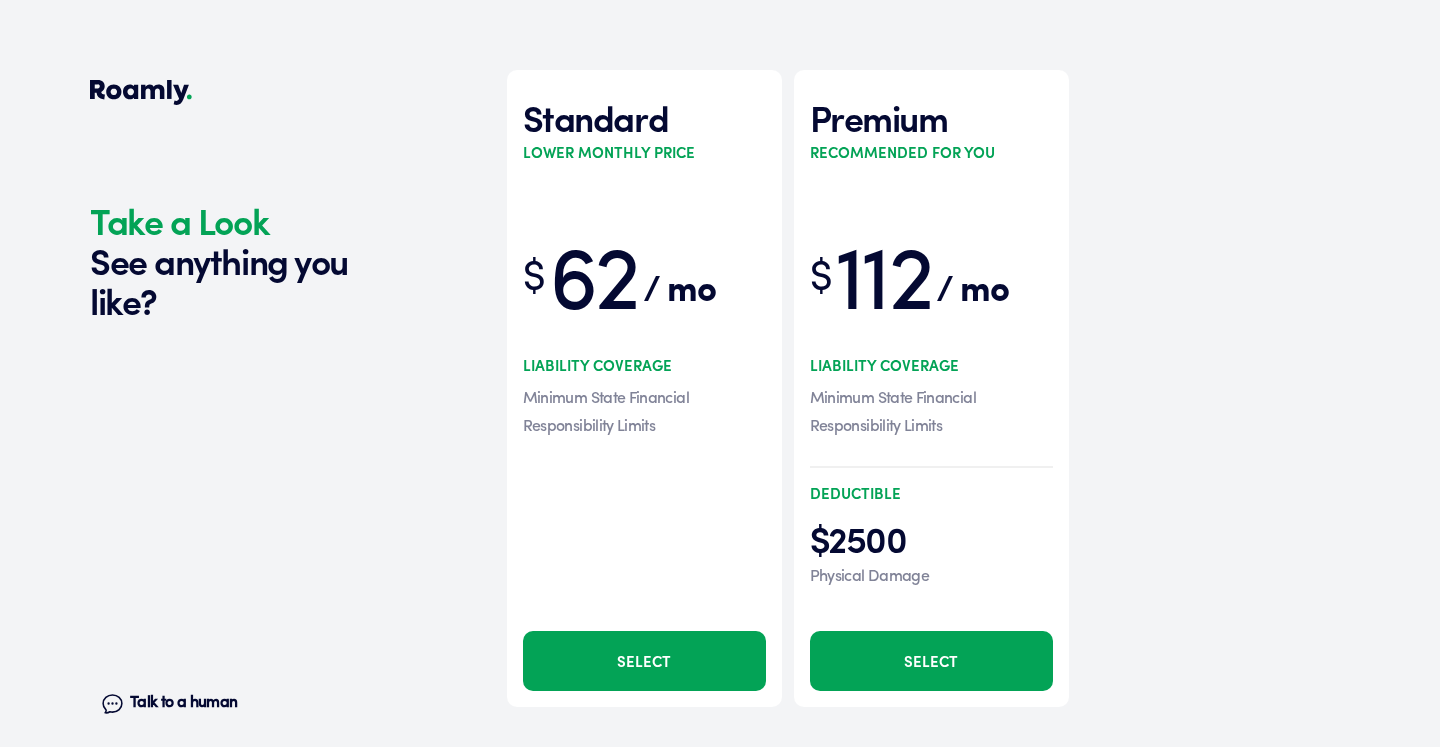 scroll, scrollTop: 3006, scrollLeft: 0, axis: vertical 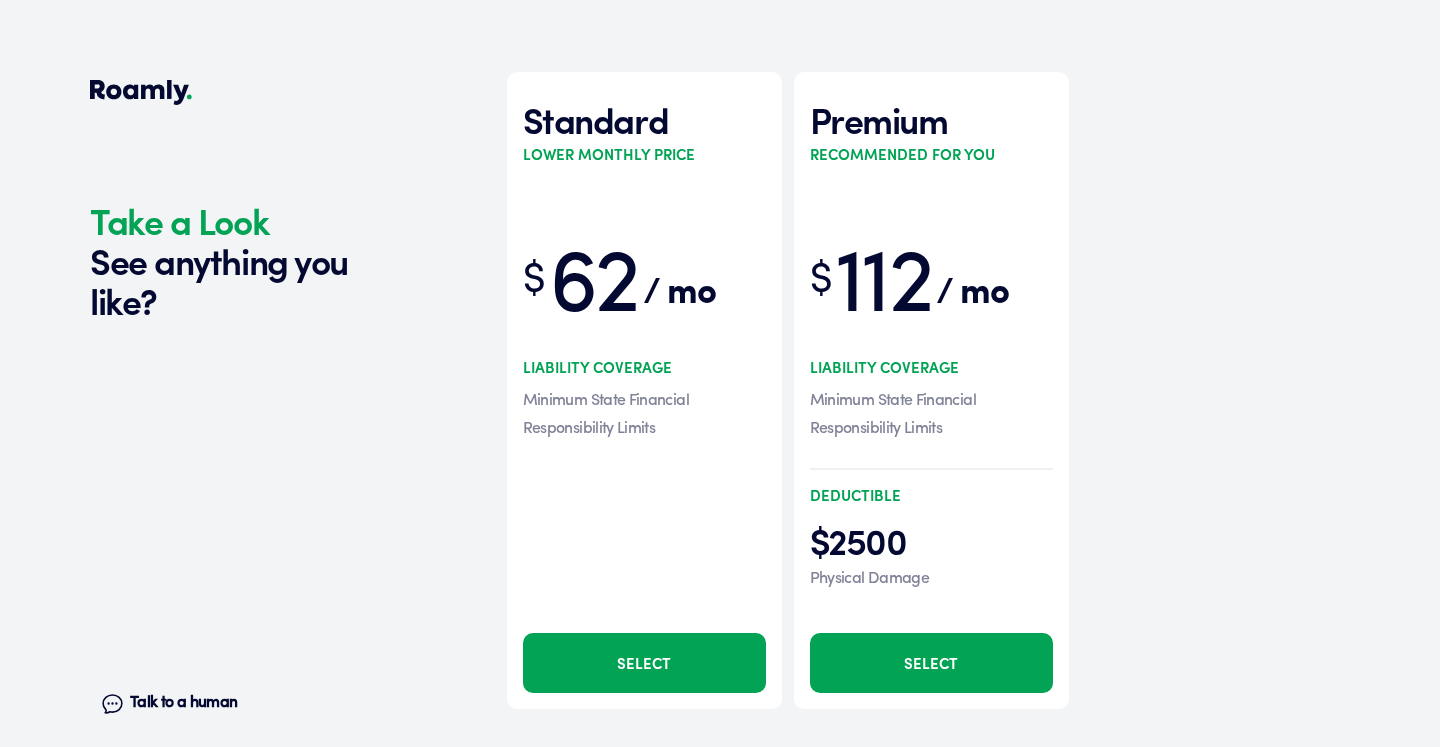 click on "Select" at bounding box center [644, 663] 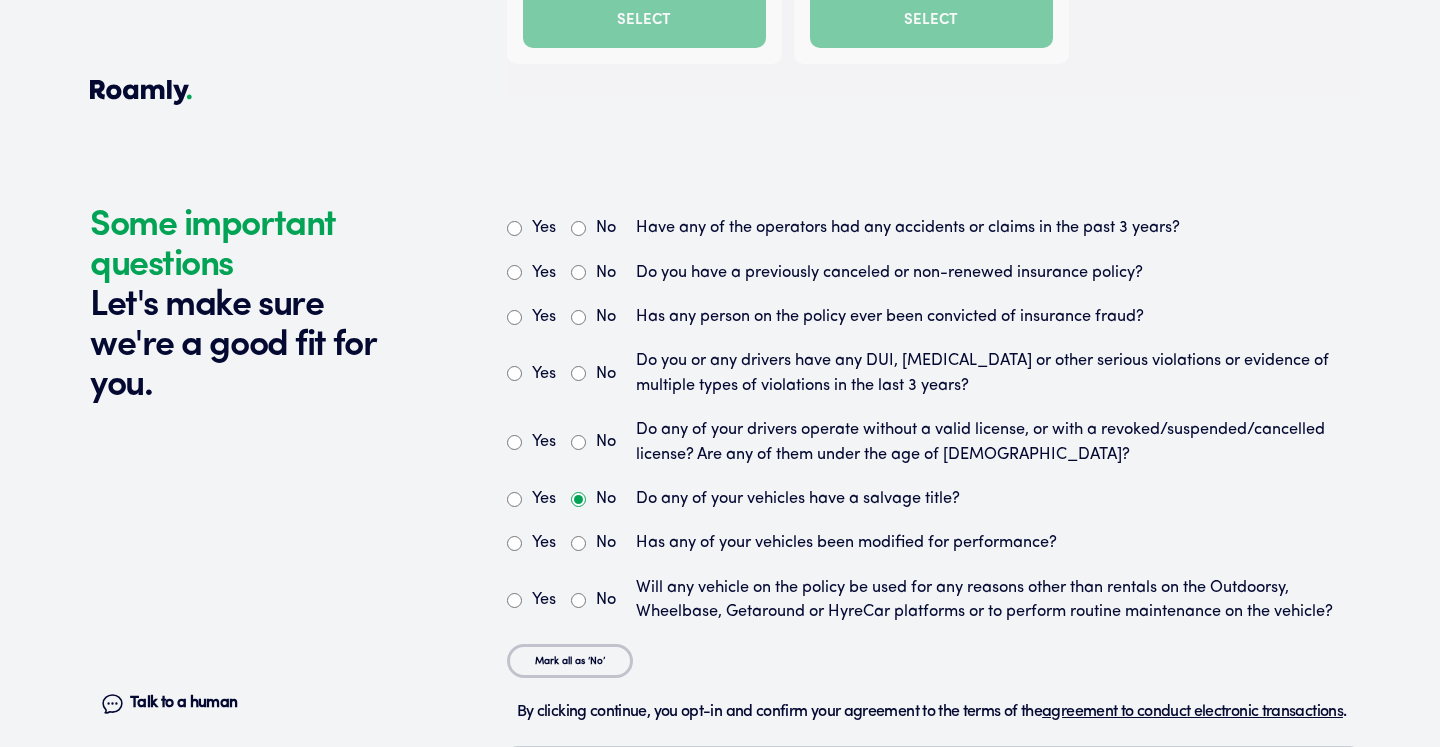 scroll, scrollTop: 3691, scrollLeft: 0, axis: vertical 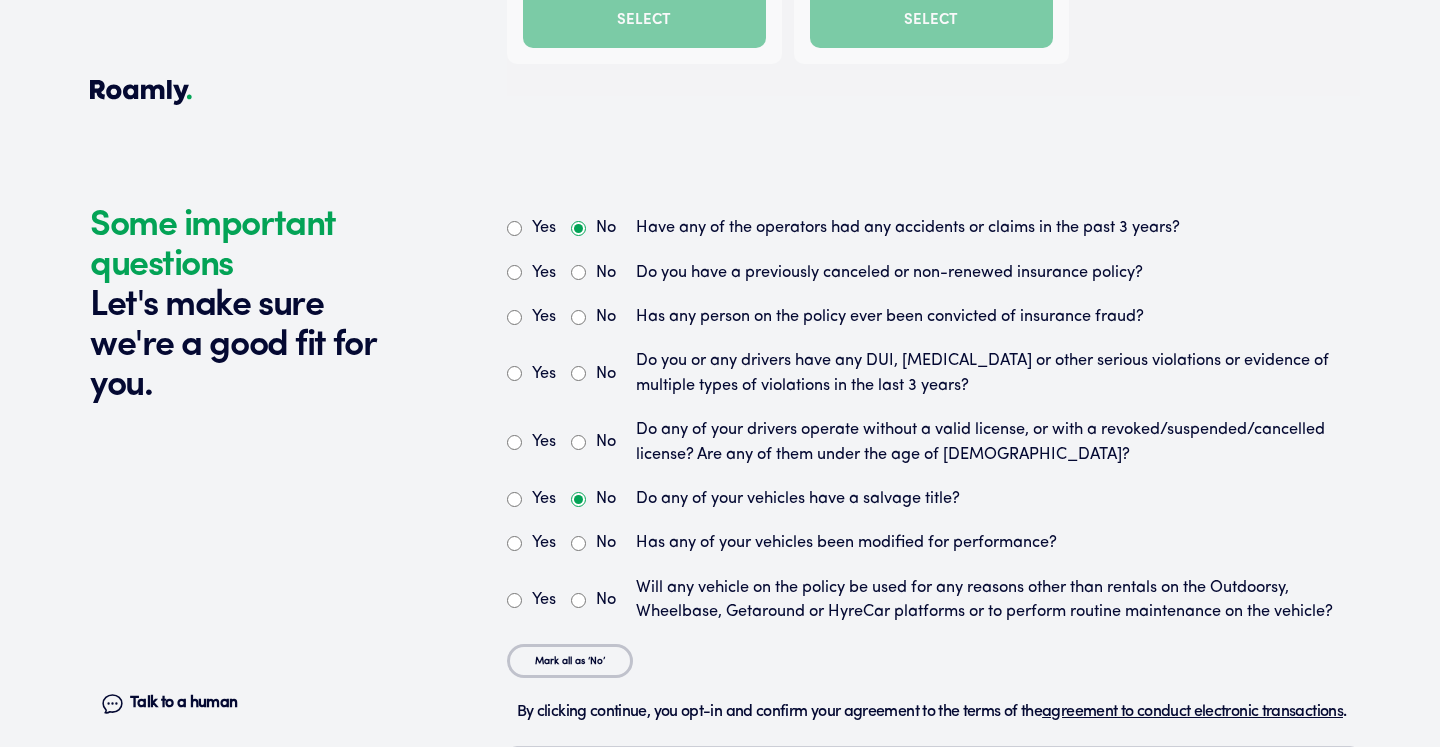 radio on "true" 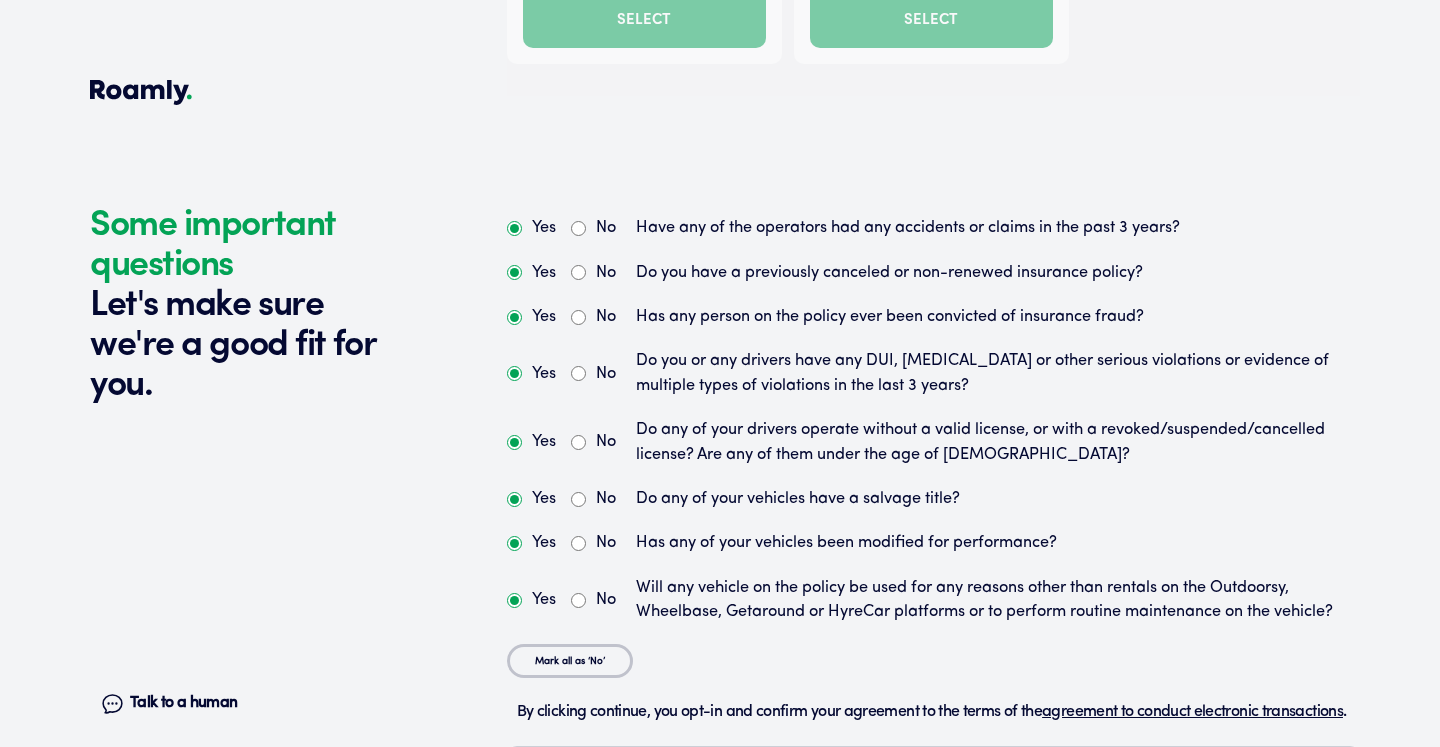 click on "No" at bounding box center (578, 272) 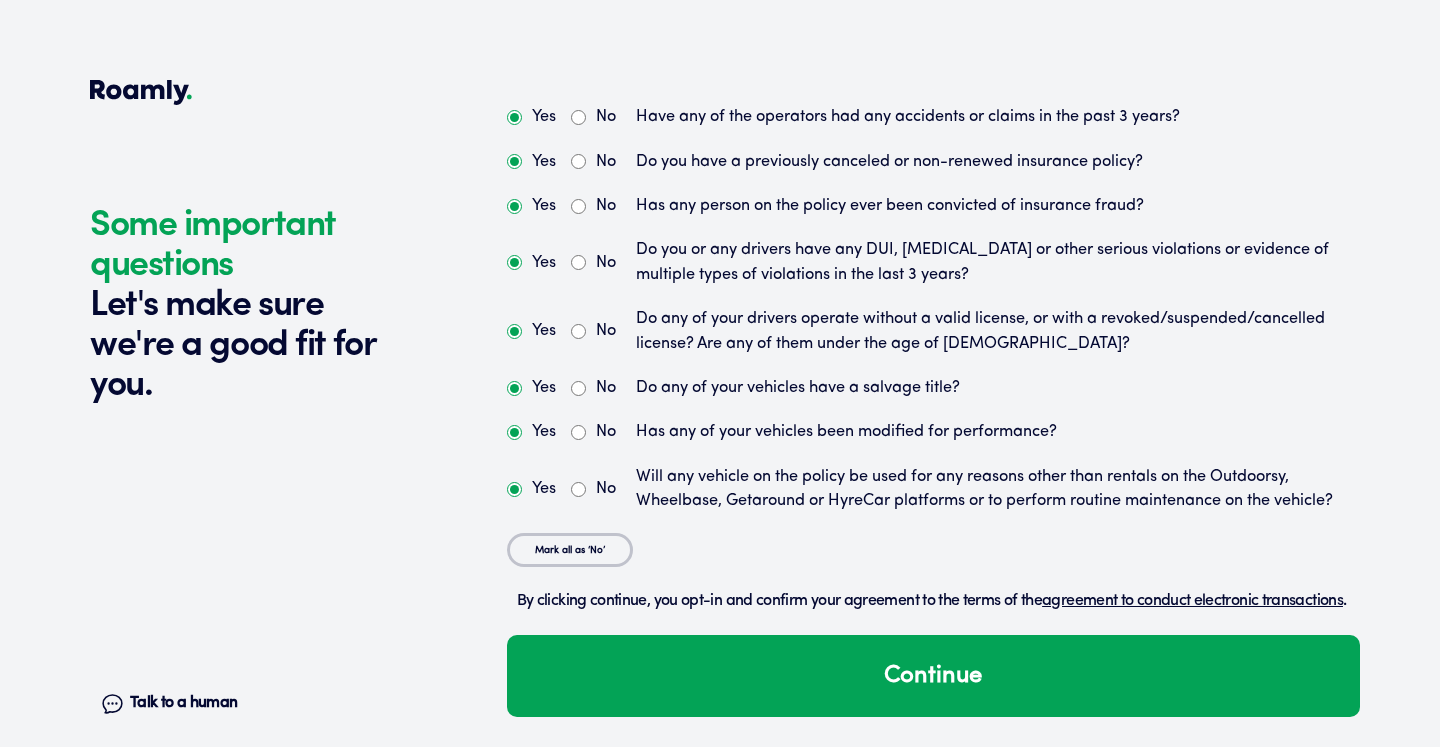 scroll, scrollTop: 3822, scrollLeft: 0, axis: vertical 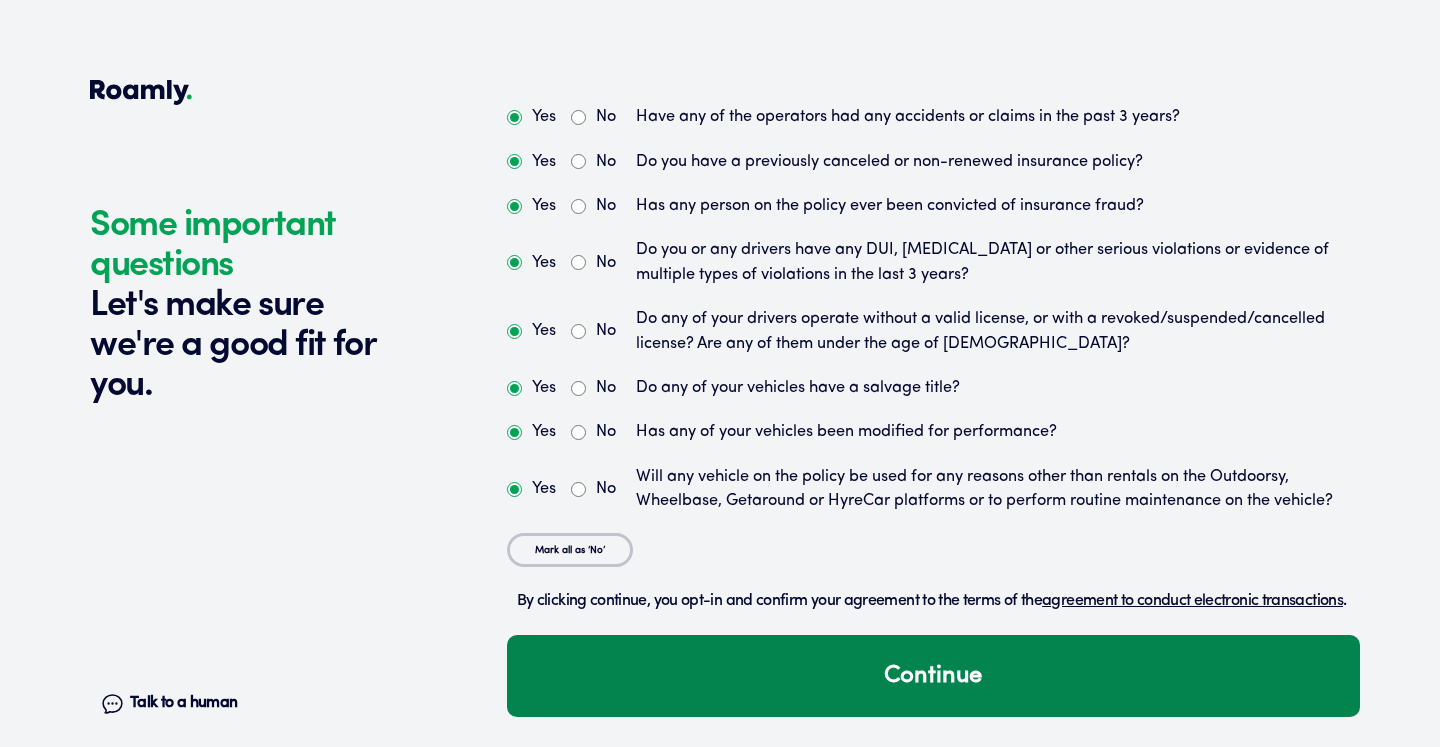 click on "Continue" at bounding box center [933, 676] 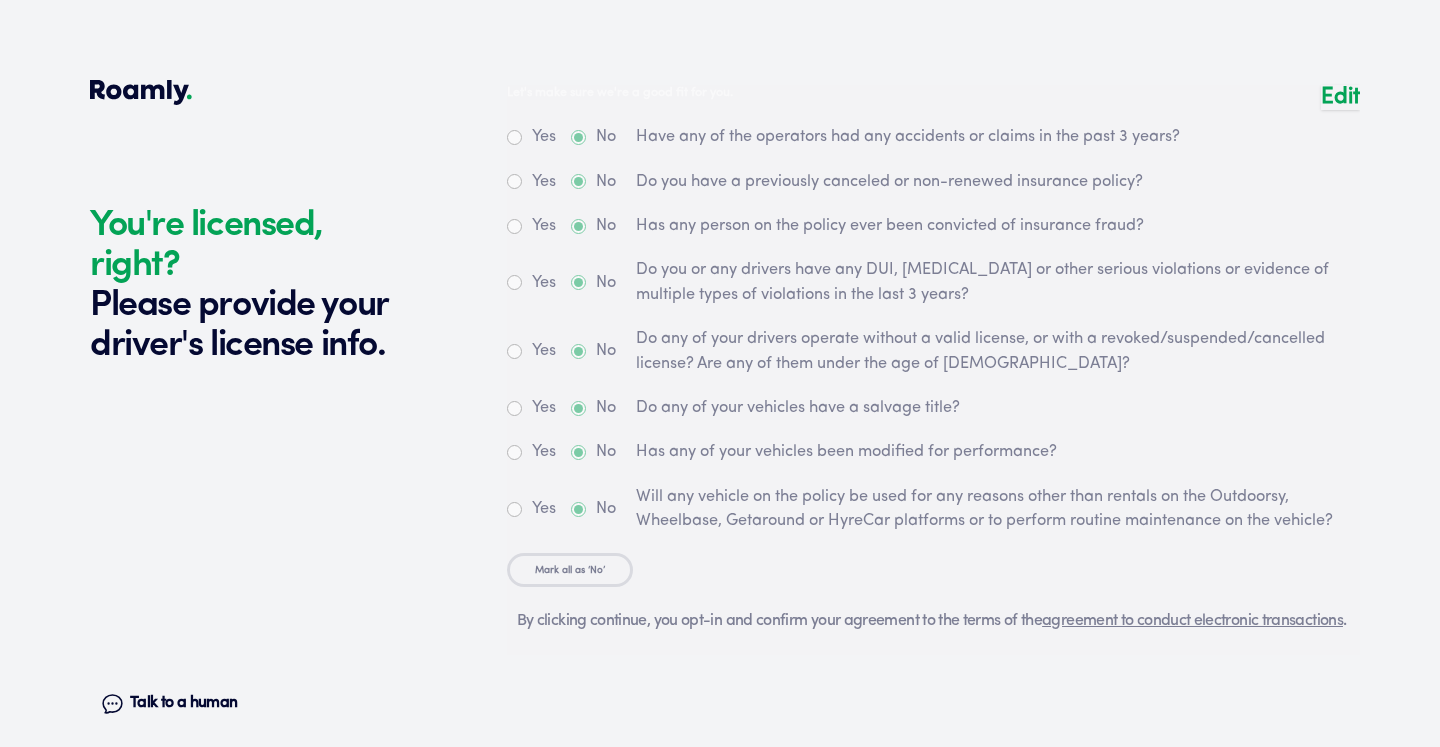 scroll, scrollTop: 4457, scrollLeft: 0, axis: vertical 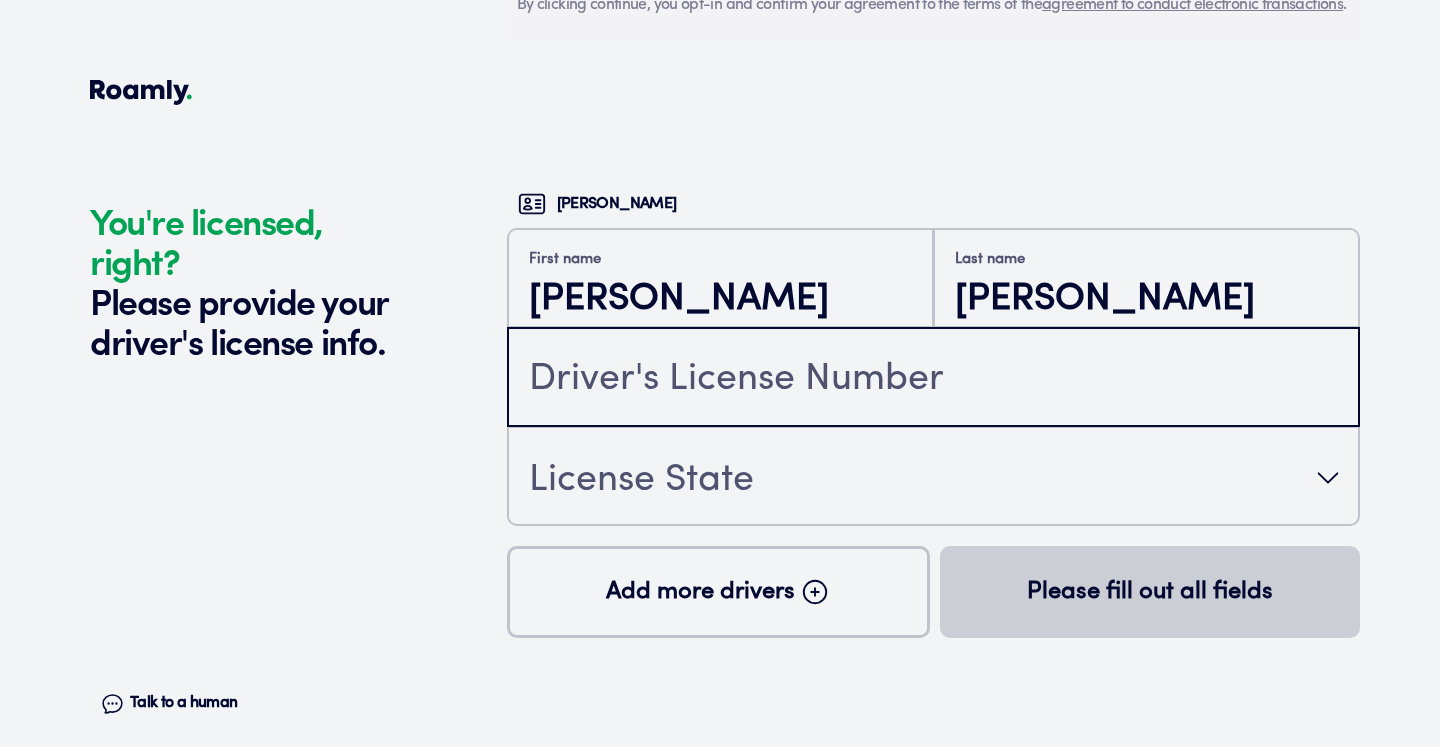 click at bounding box center [933, 379] 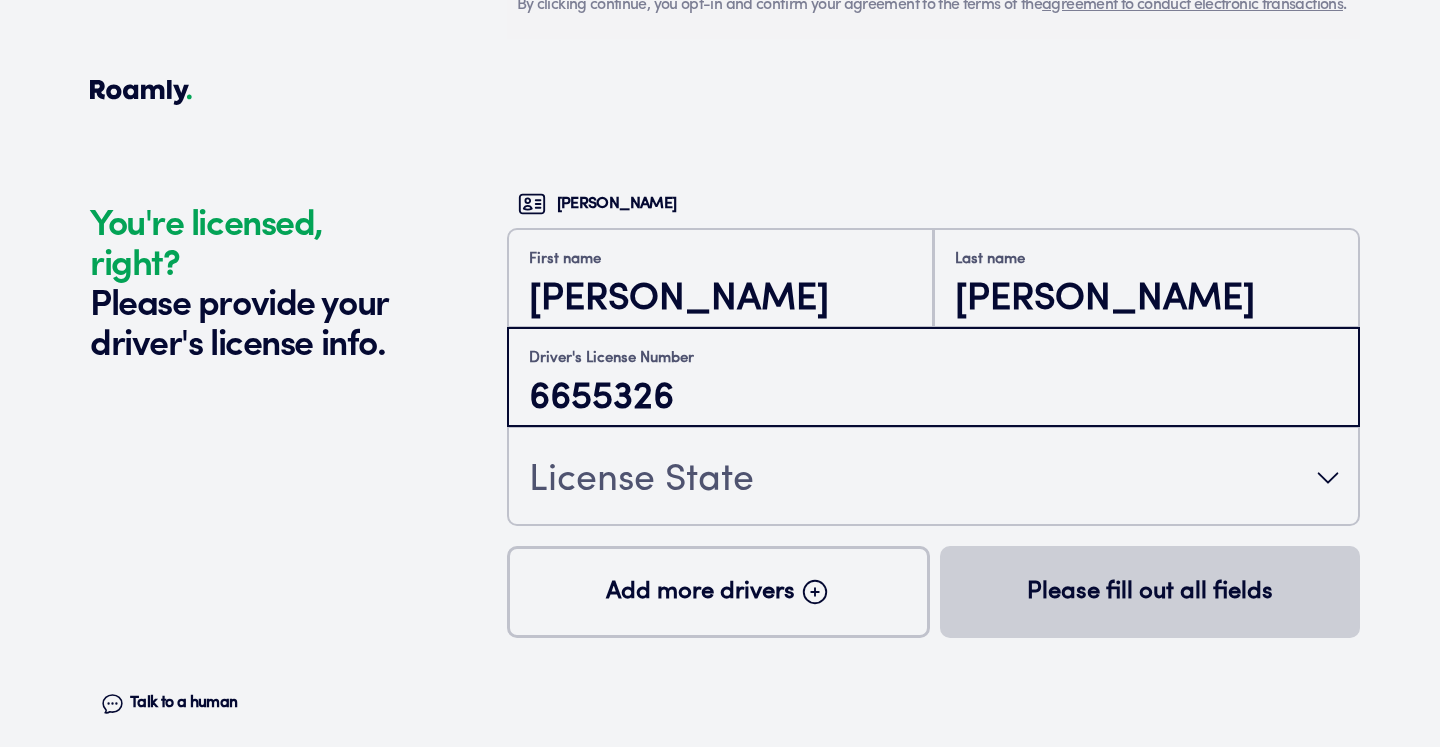 type on "6655326" 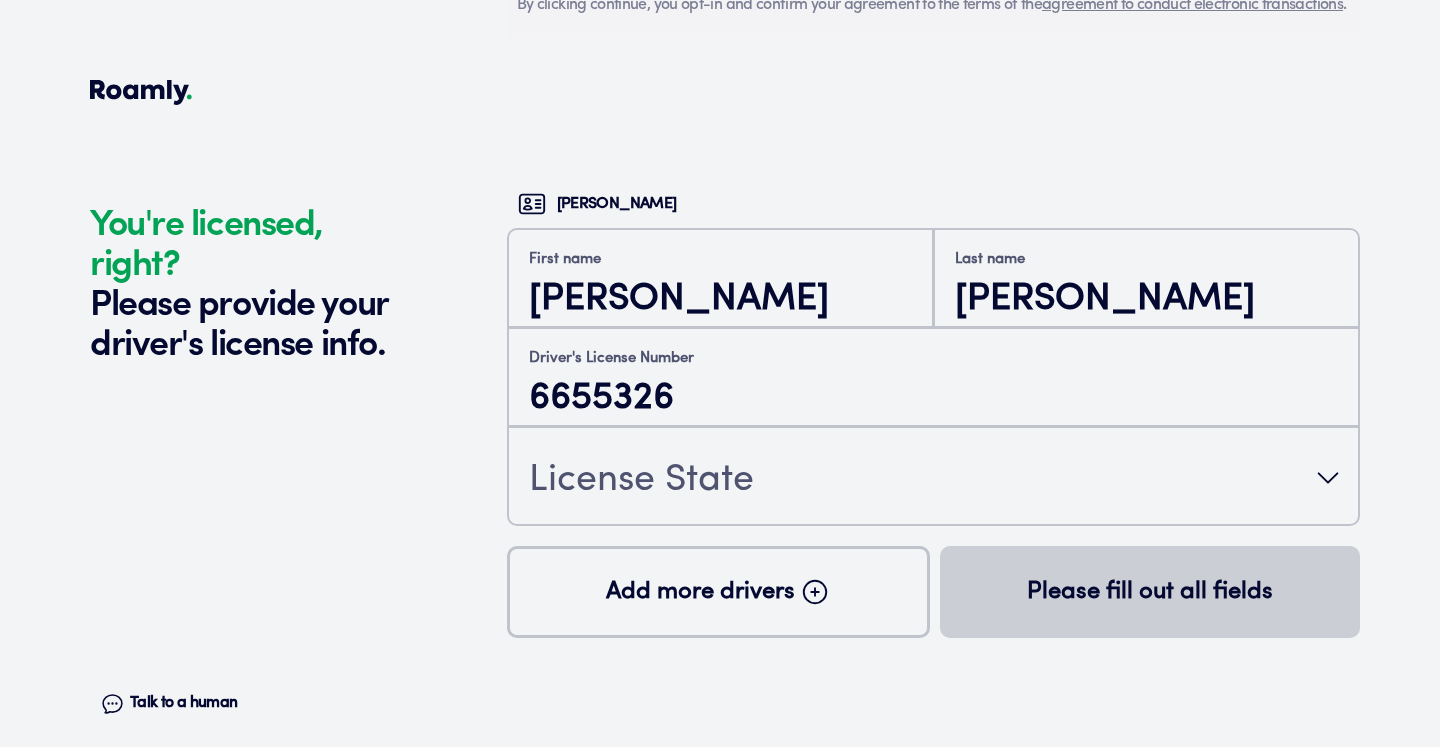 click on "License State" at bounding box center (641, 481) 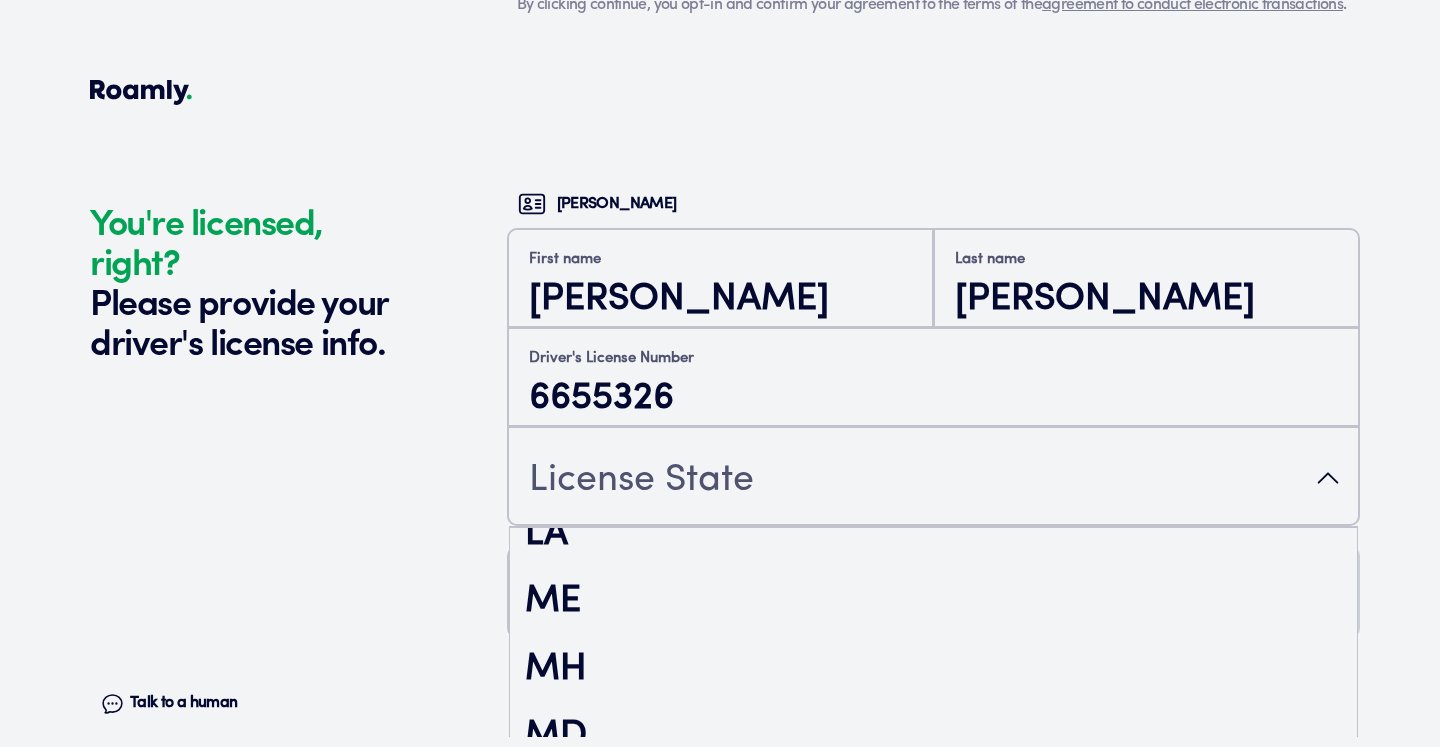 scroll, scrollTop: 1446, scrollLeft: 0, axis: vertical 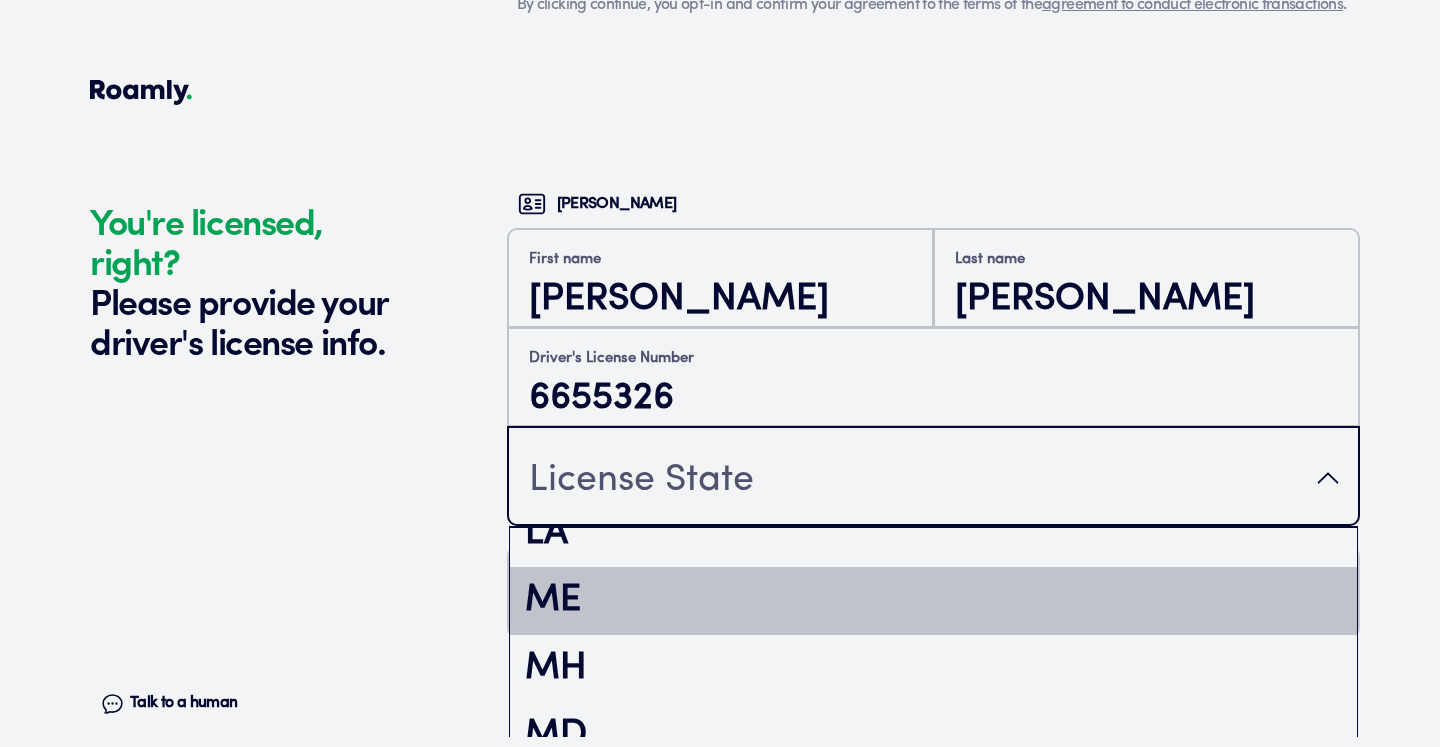 click on "ME" at bounding box center (933, 601) 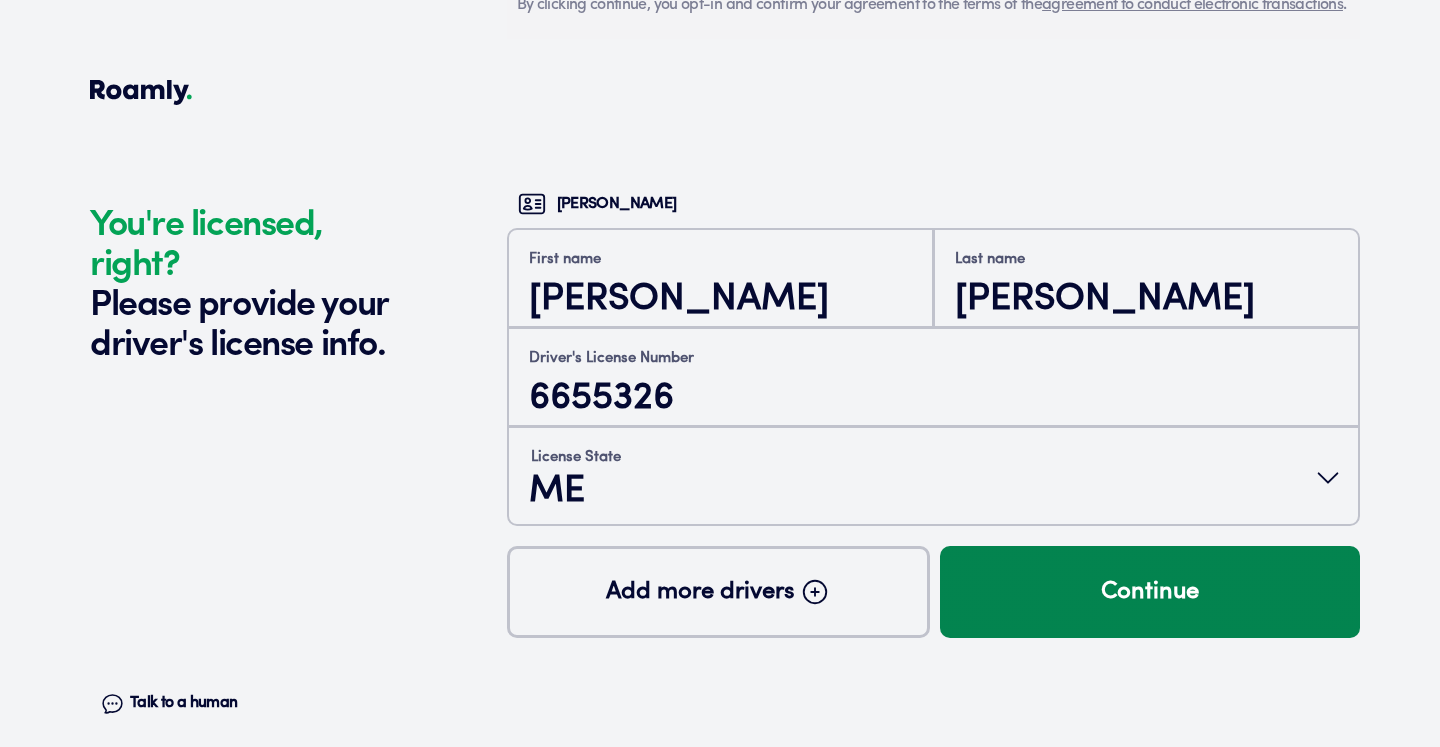 click on "Continue" at bounding box center [1150, 592] 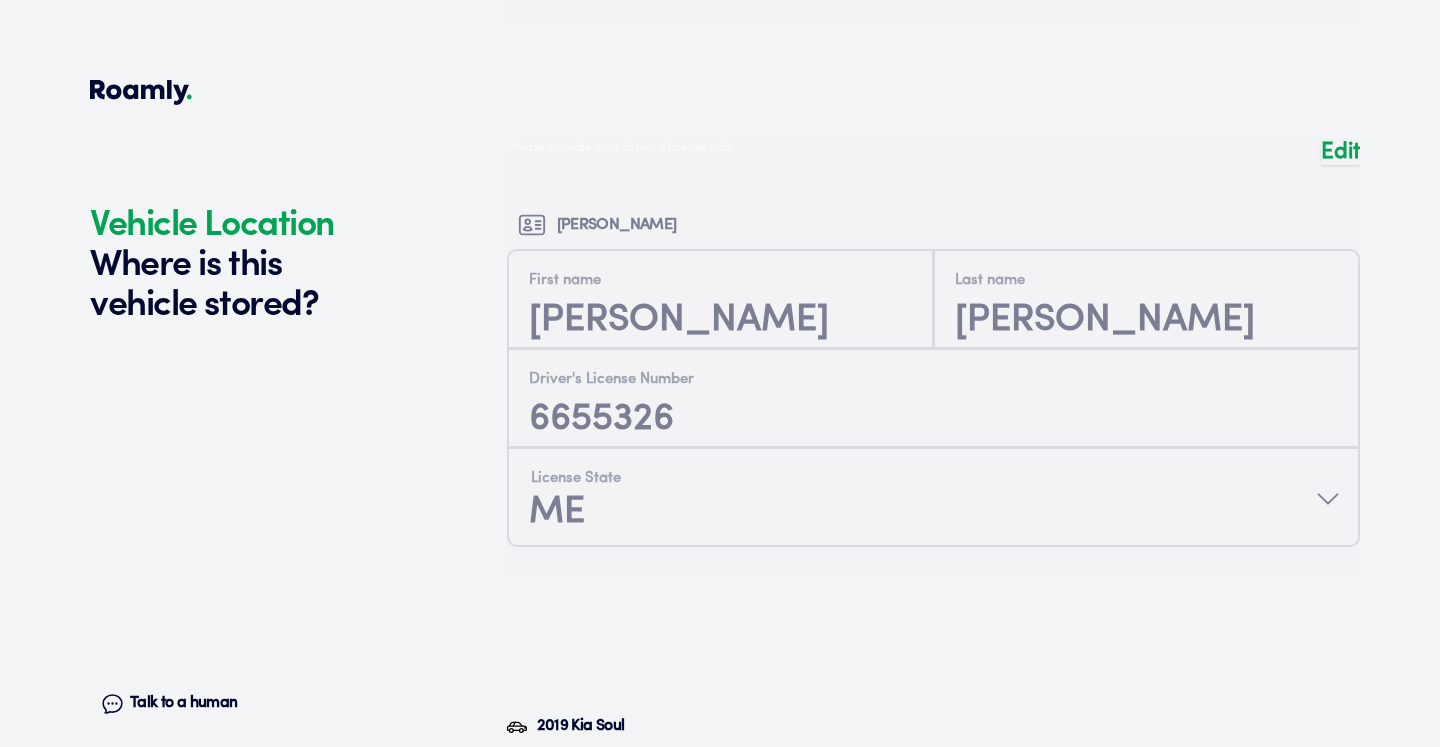 scroll, scrollTop: 5014, scrollLeft: 0, axis: vertical 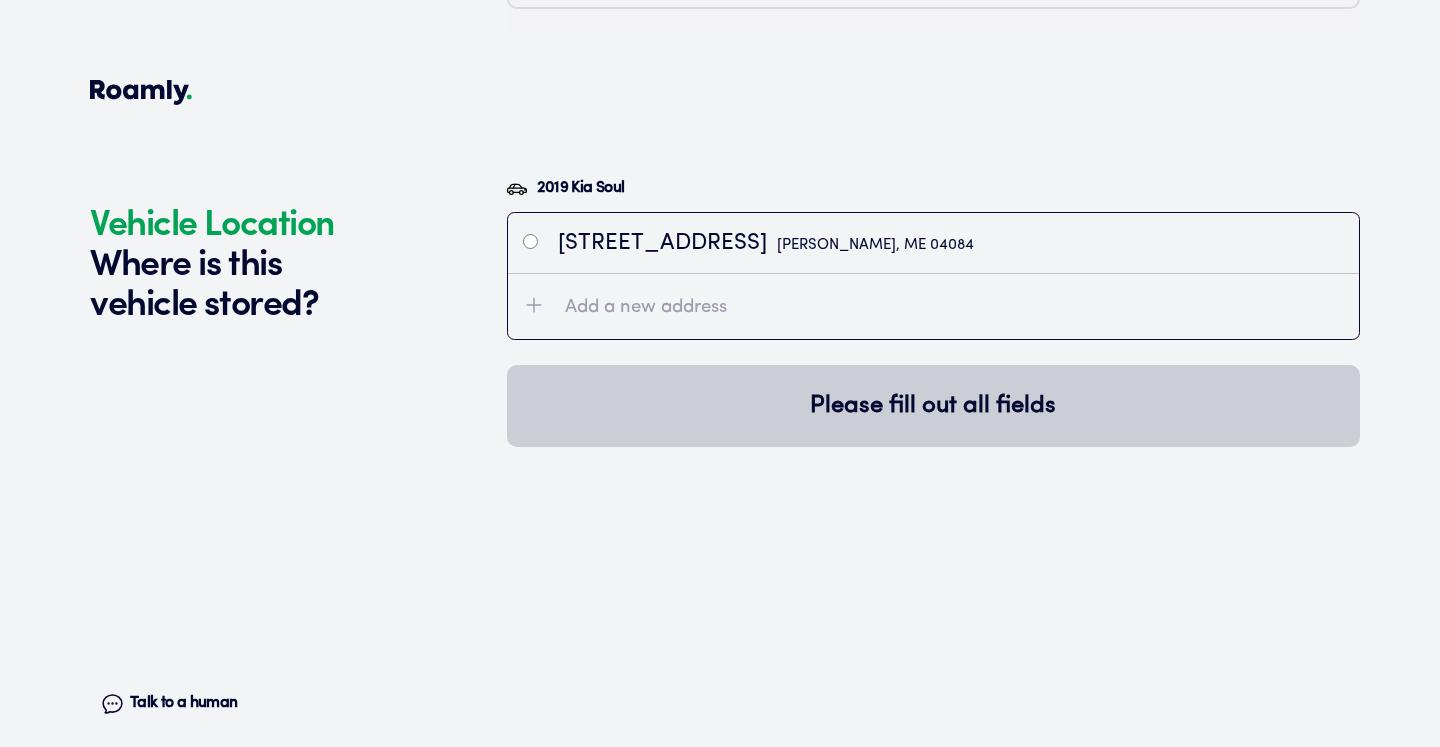 click at bounding box center [530, 241] 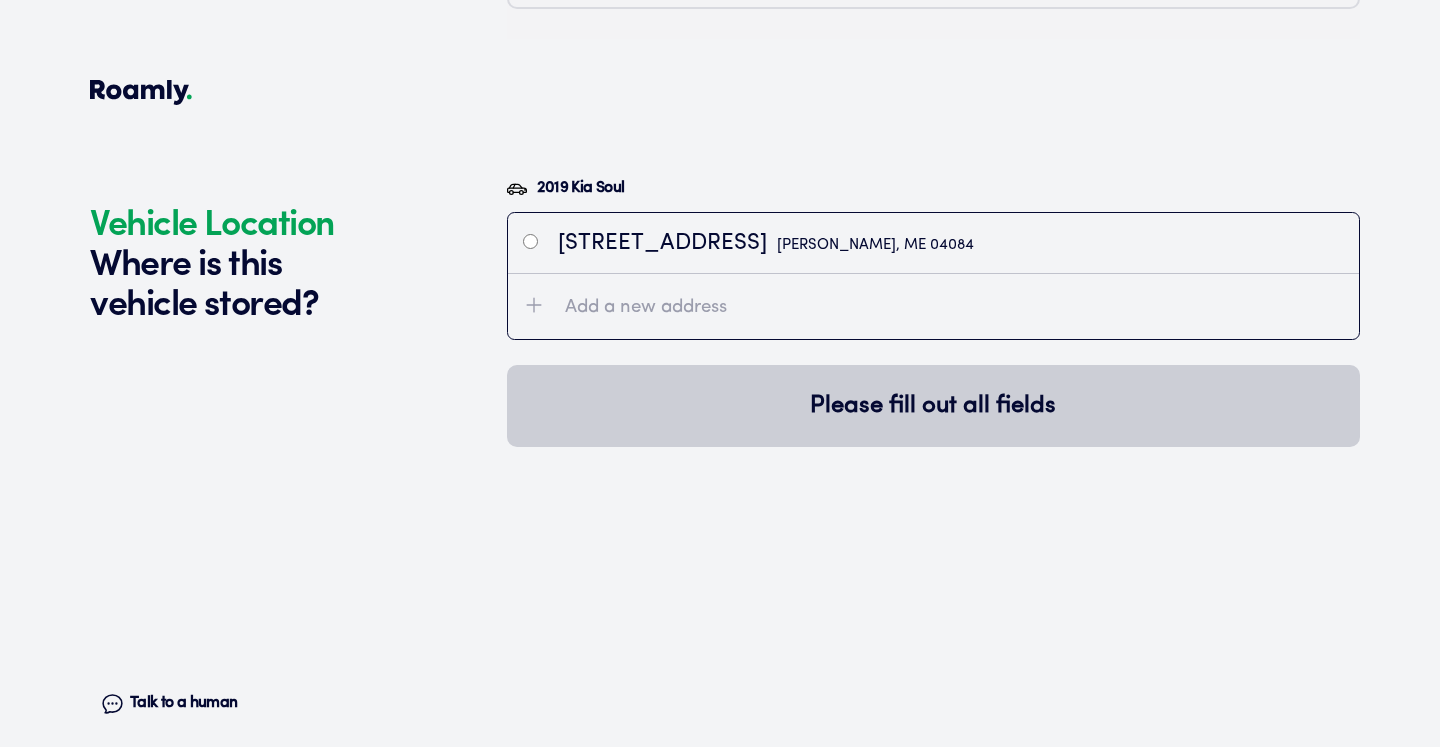 radio on "true" 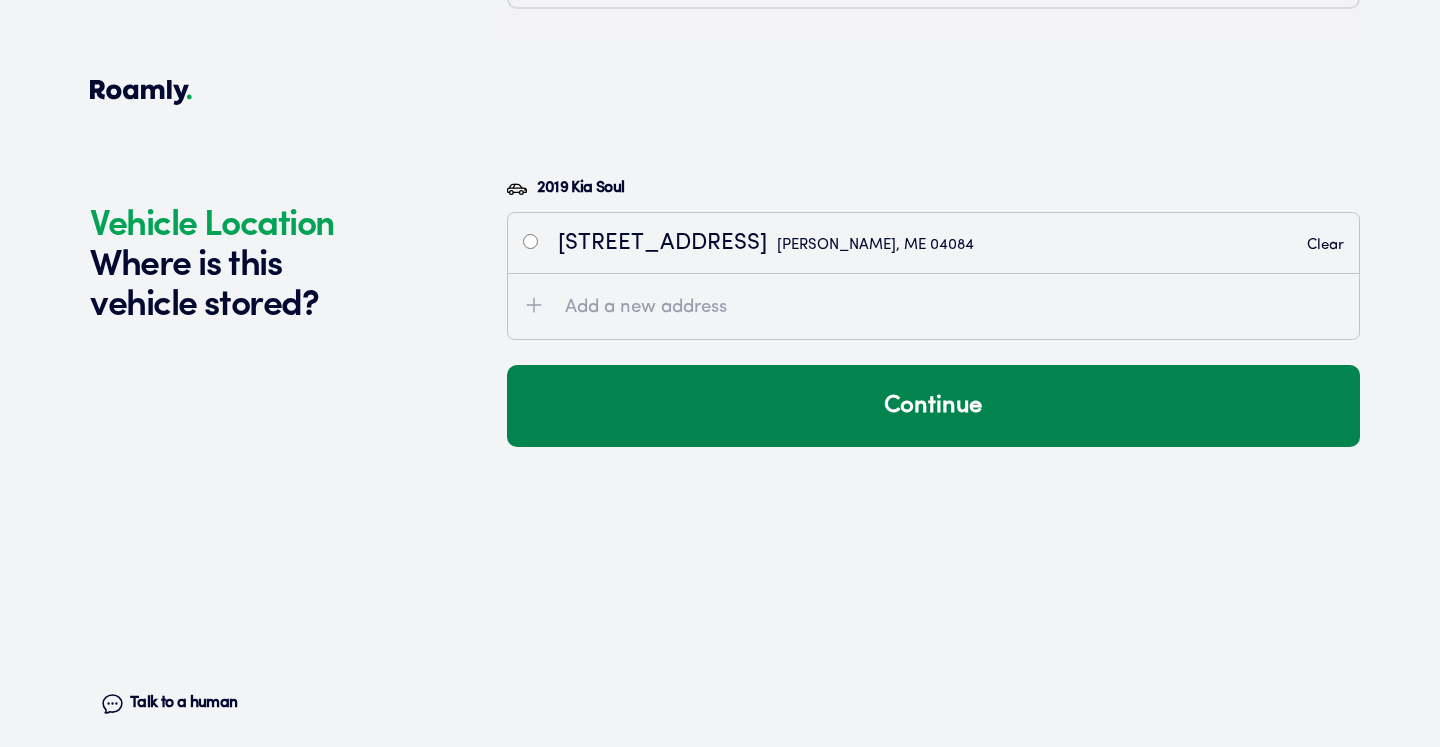 click on "Continue" at bounding box center [933, 406] 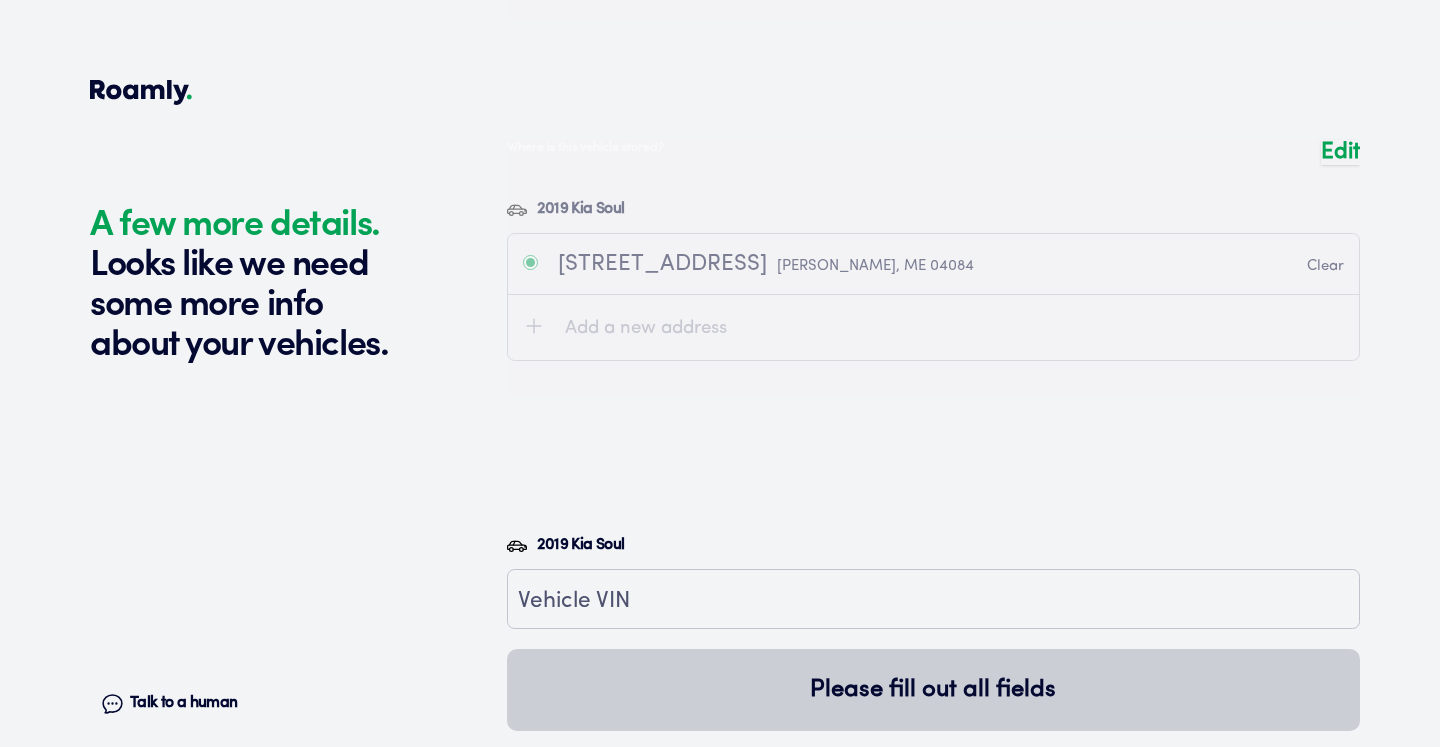 scroll, scrollTop: 5390, scrollLeft: 0, axis: vertical 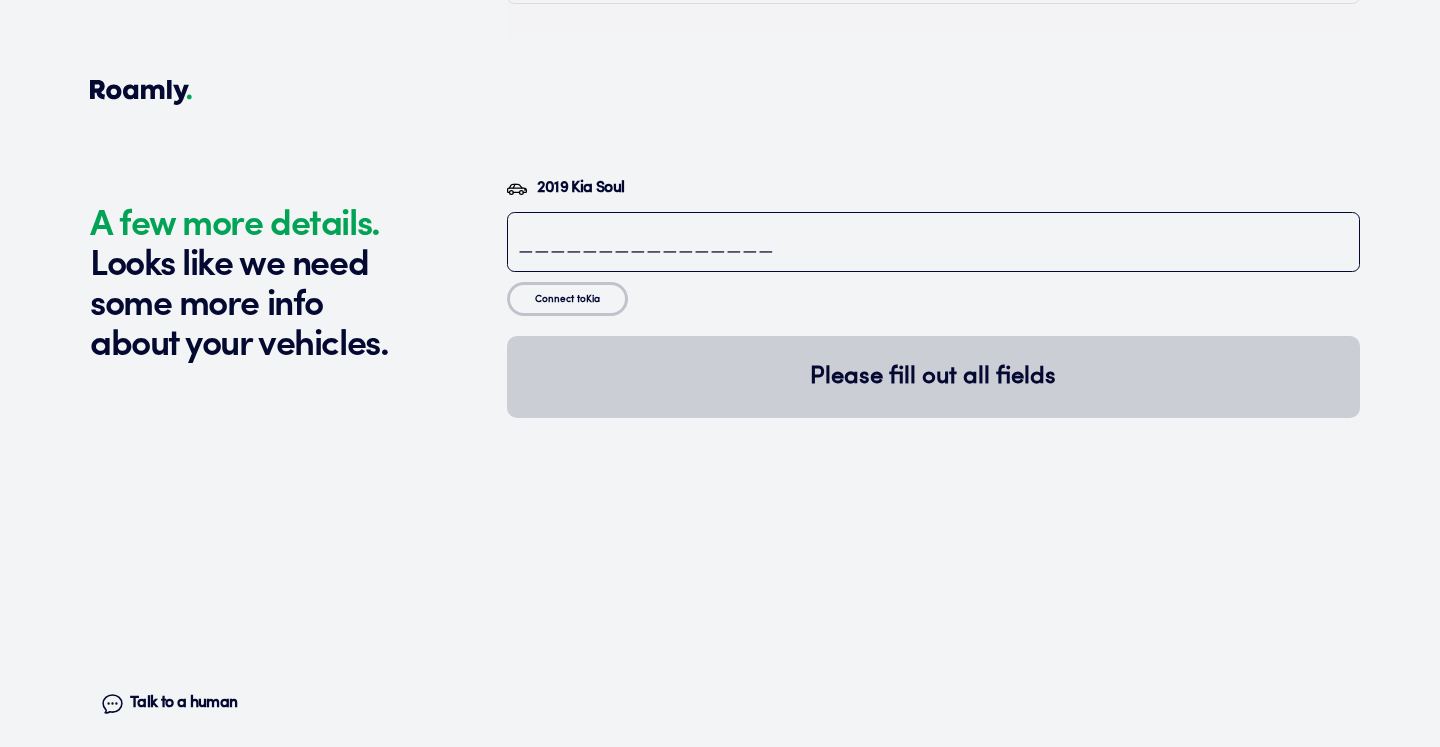 click at bounding box center [933, 244] 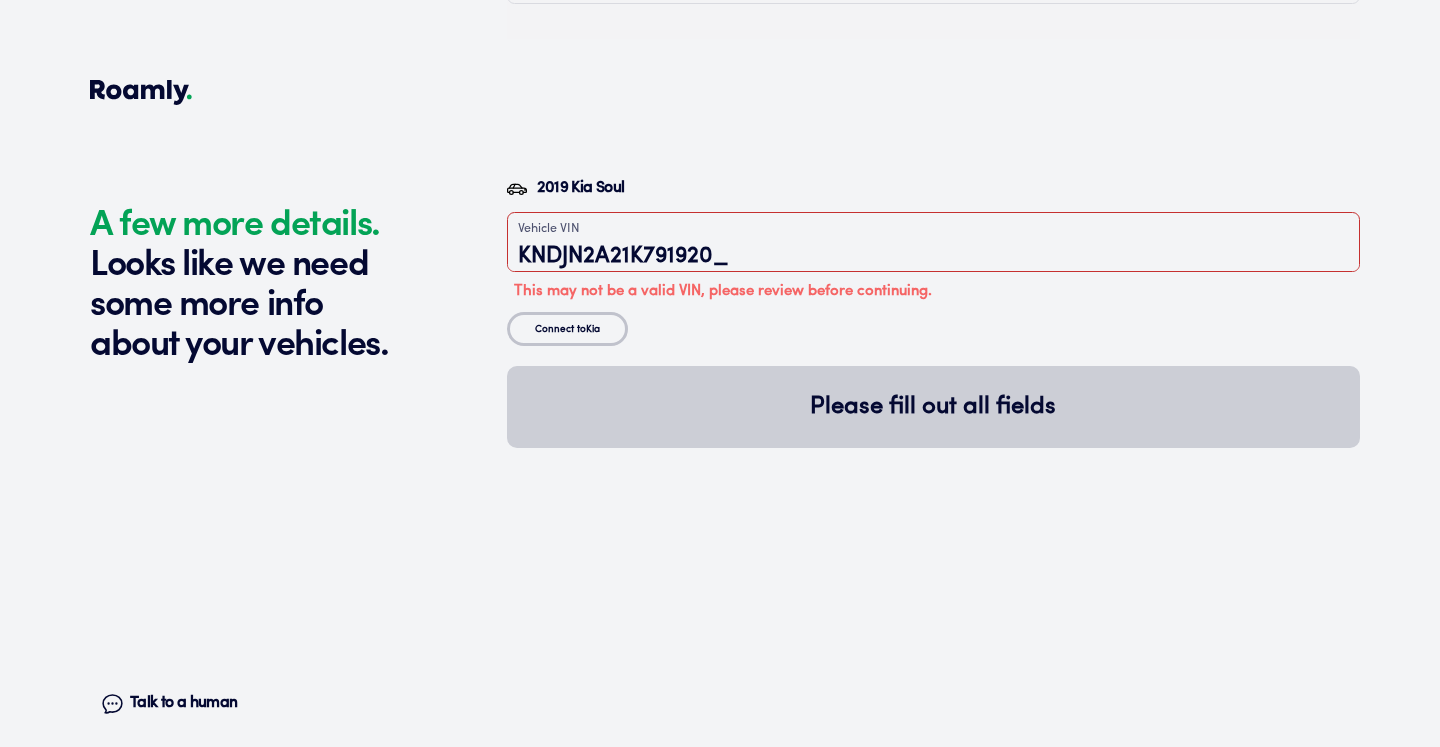 type on "[US_VEHICLE_IDENTIFICATION_NUMBER]" 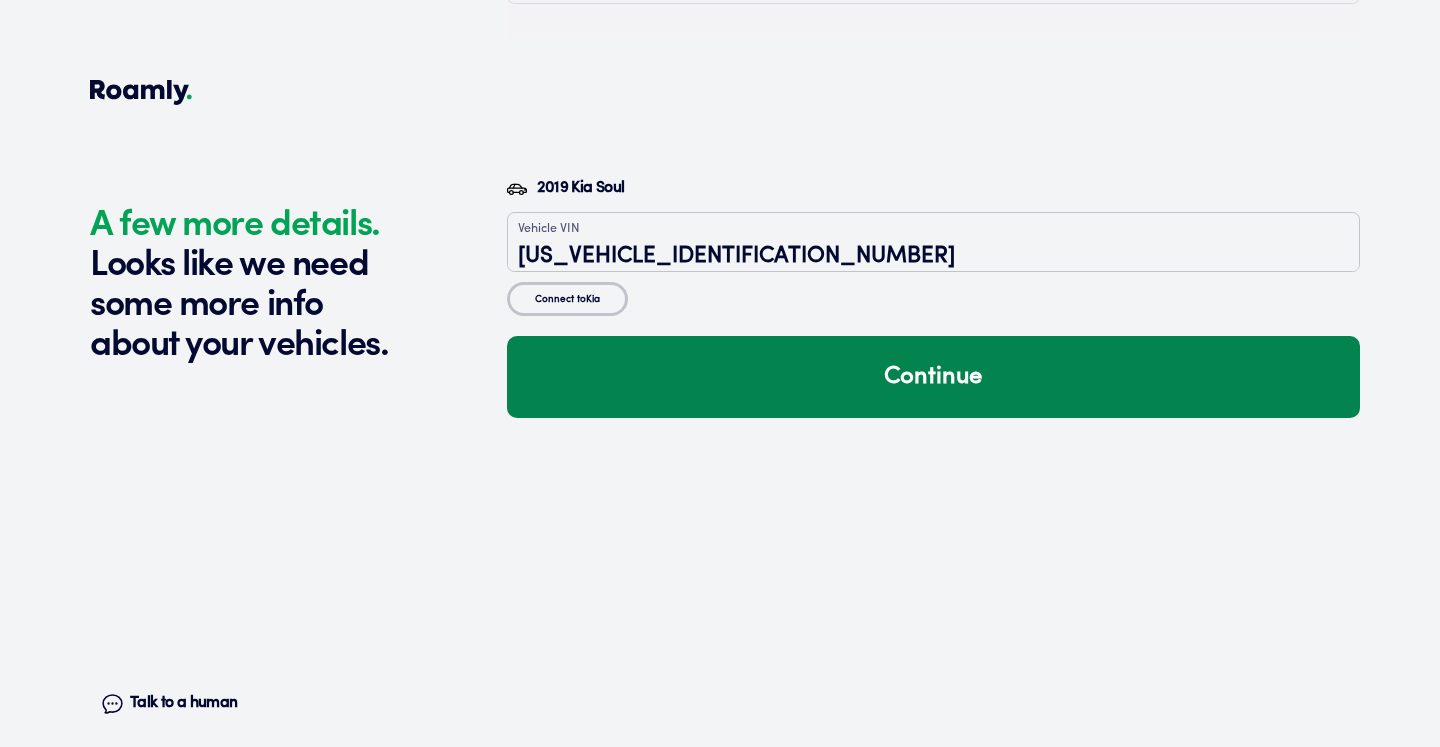 click on "Continue" at bounding box center [933, 377] 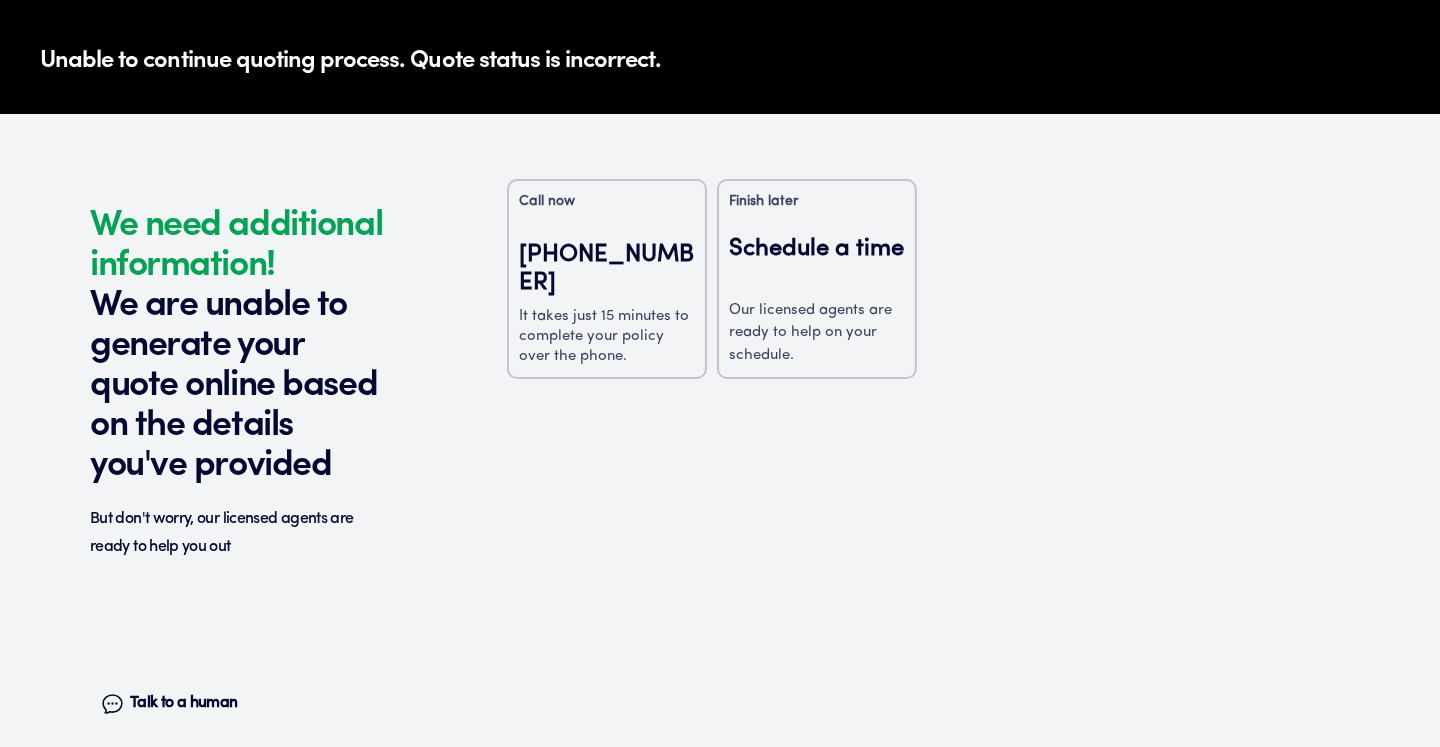 scroll, scrollTop: 2929, scrollLeft: 0, axis: vertical 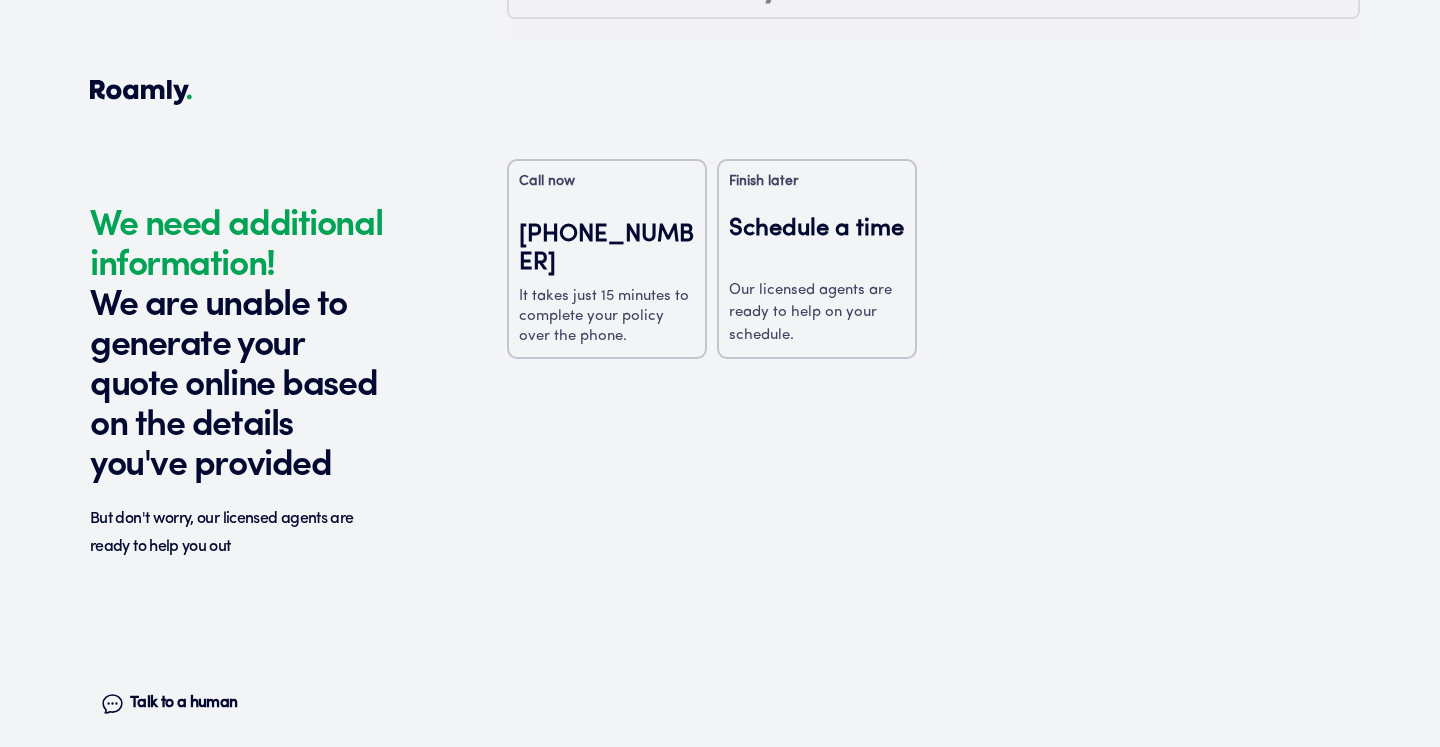 click on "[PHONE_NUMBER] It takes just 15 minutes to complete your policy over the phone." at bounding box center [607, 284] 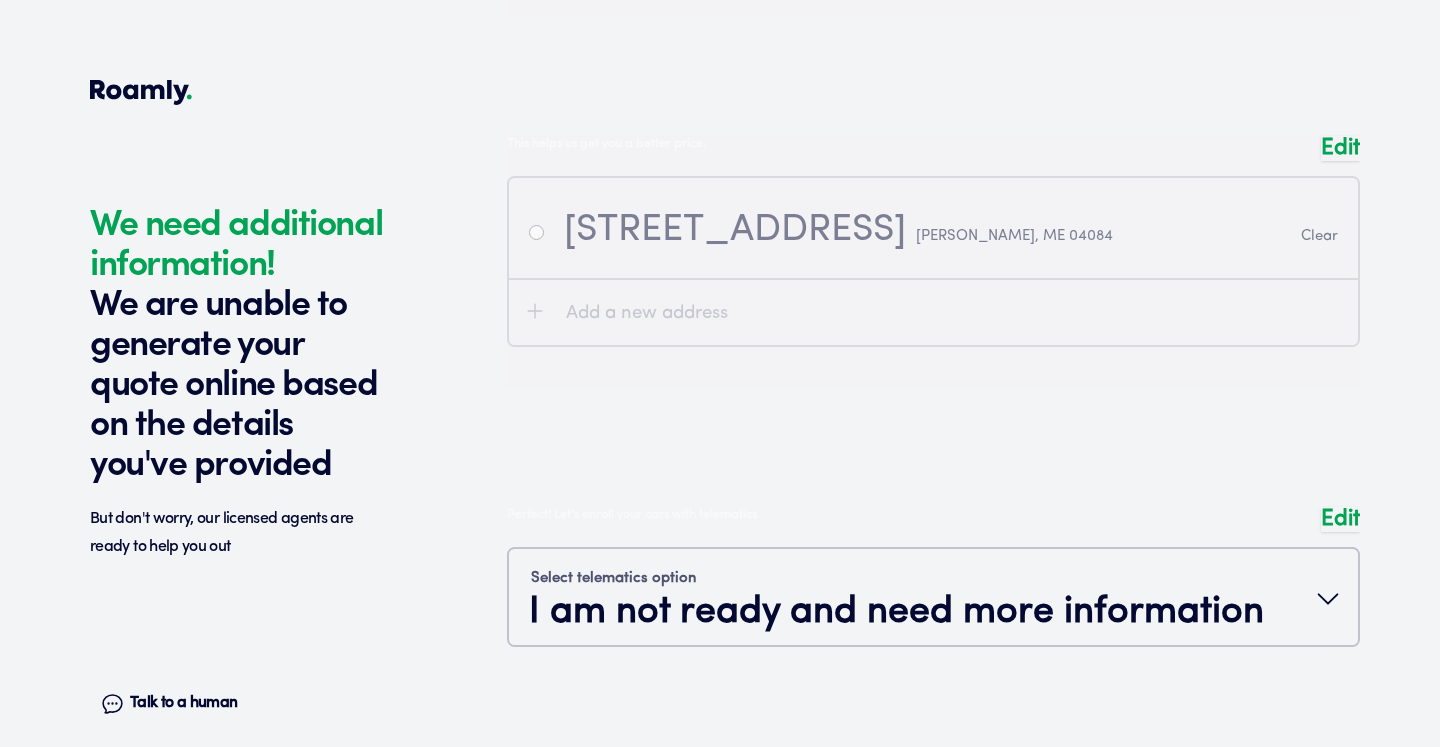 scroll, scrollTop: 2287, scrollLeft: 0, axis: vertical 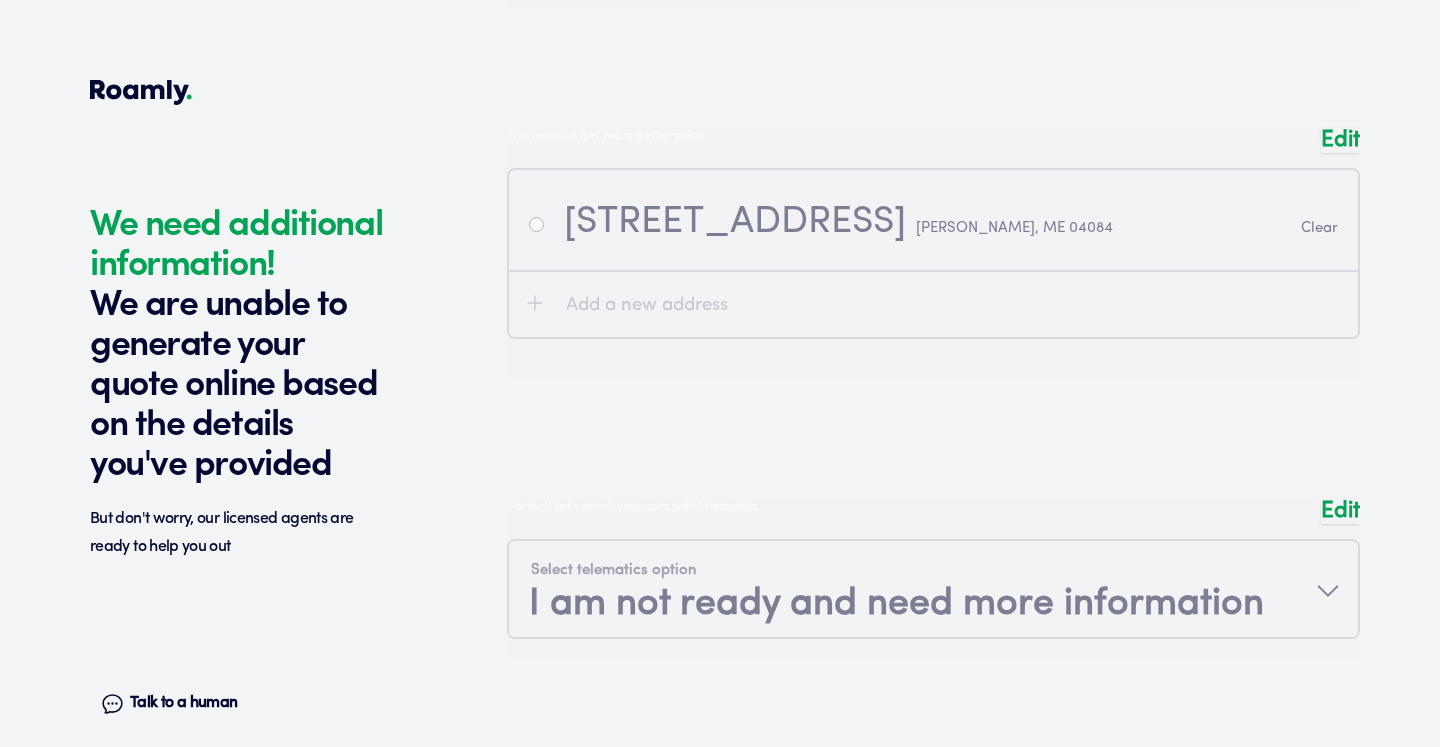 click on "Edit" at bounding box center [1340, 511] 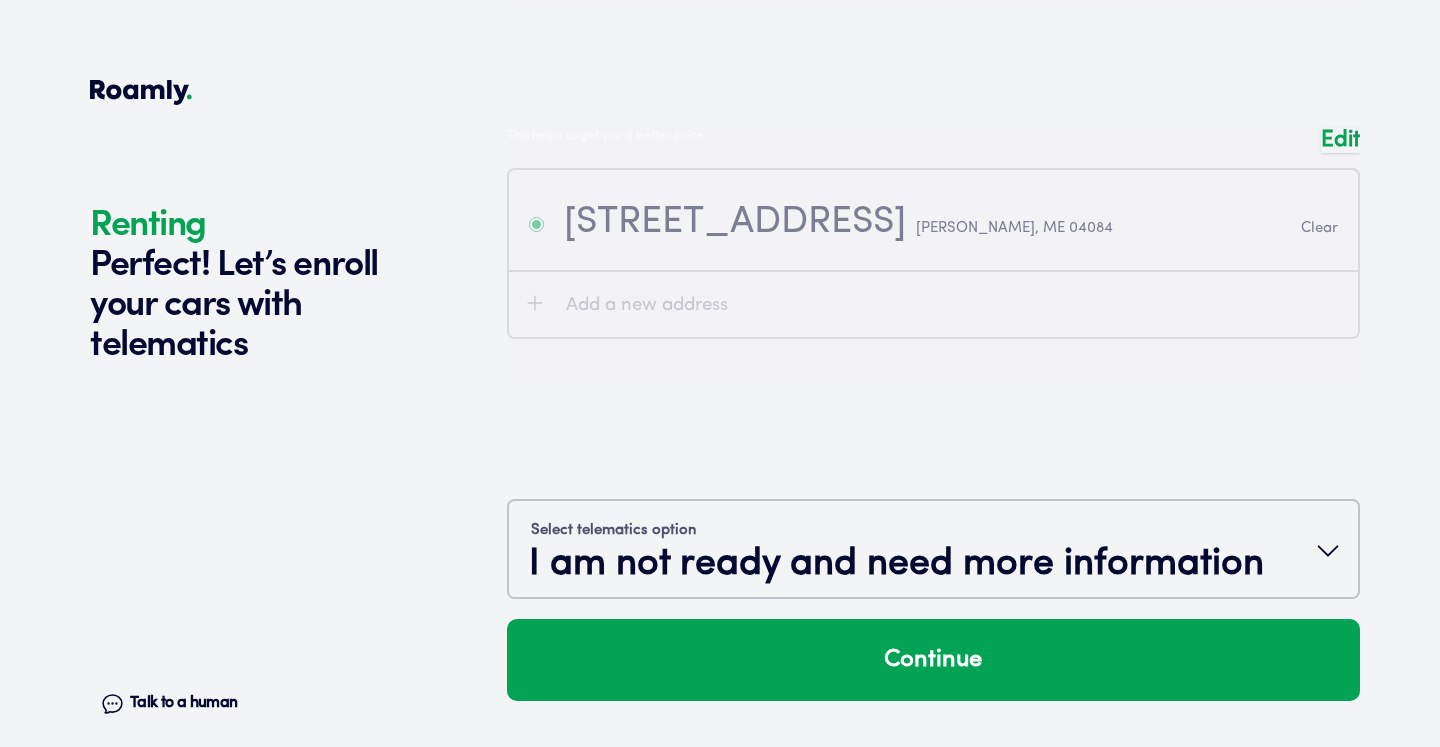 scroll, scrollTop: 2649, scrollLeft: 0, axis: vertical 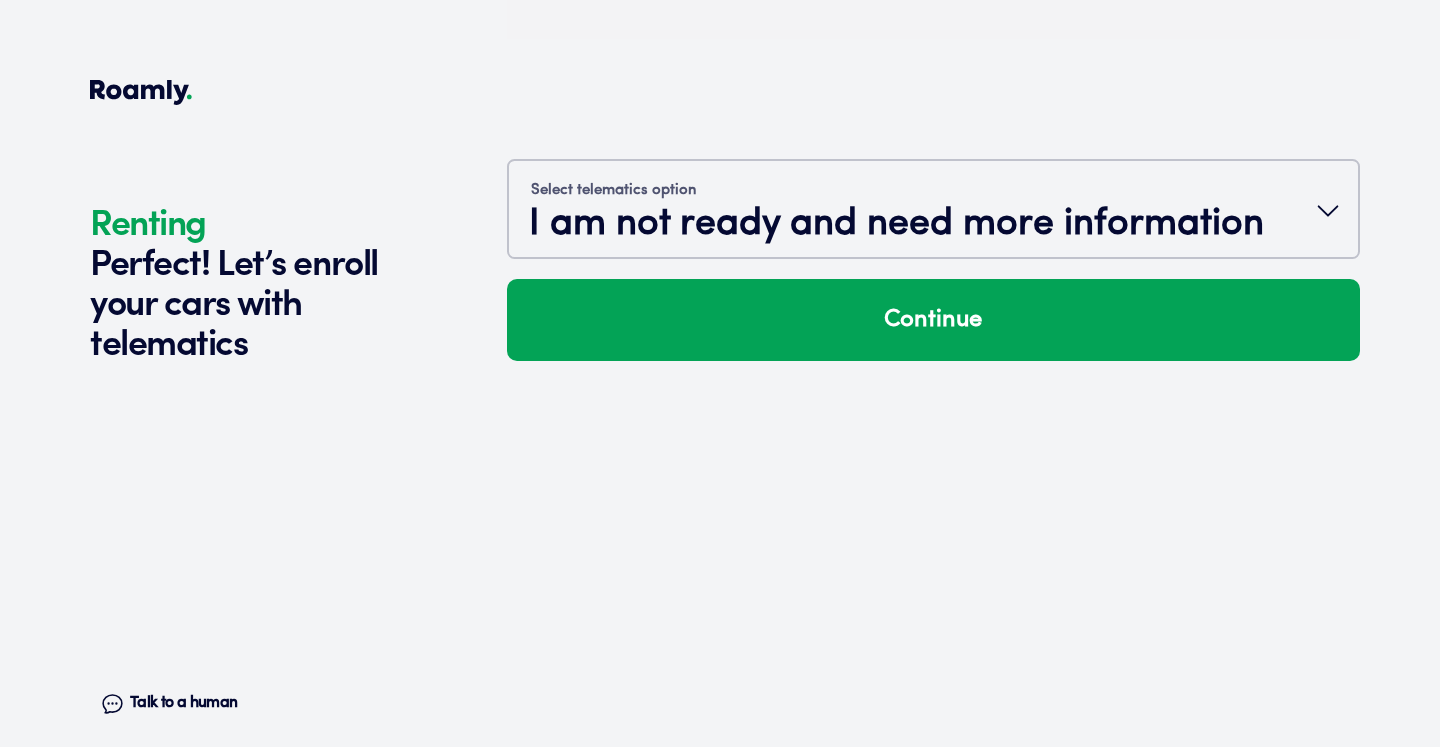 click on "Select telematics option I am not ready and need more information" at bounding box center [933, 211] 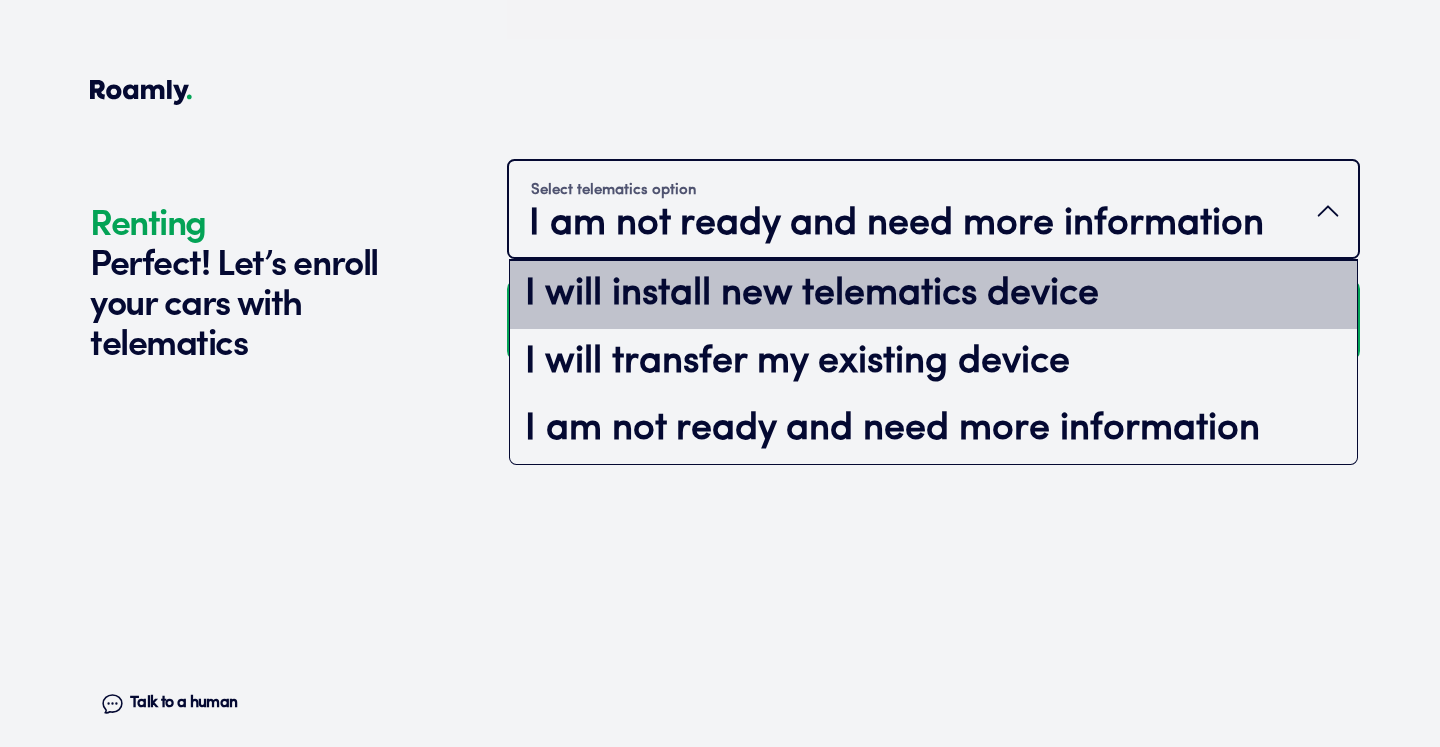 click on "I will install new telematics device" at bounding box center (933, 295) 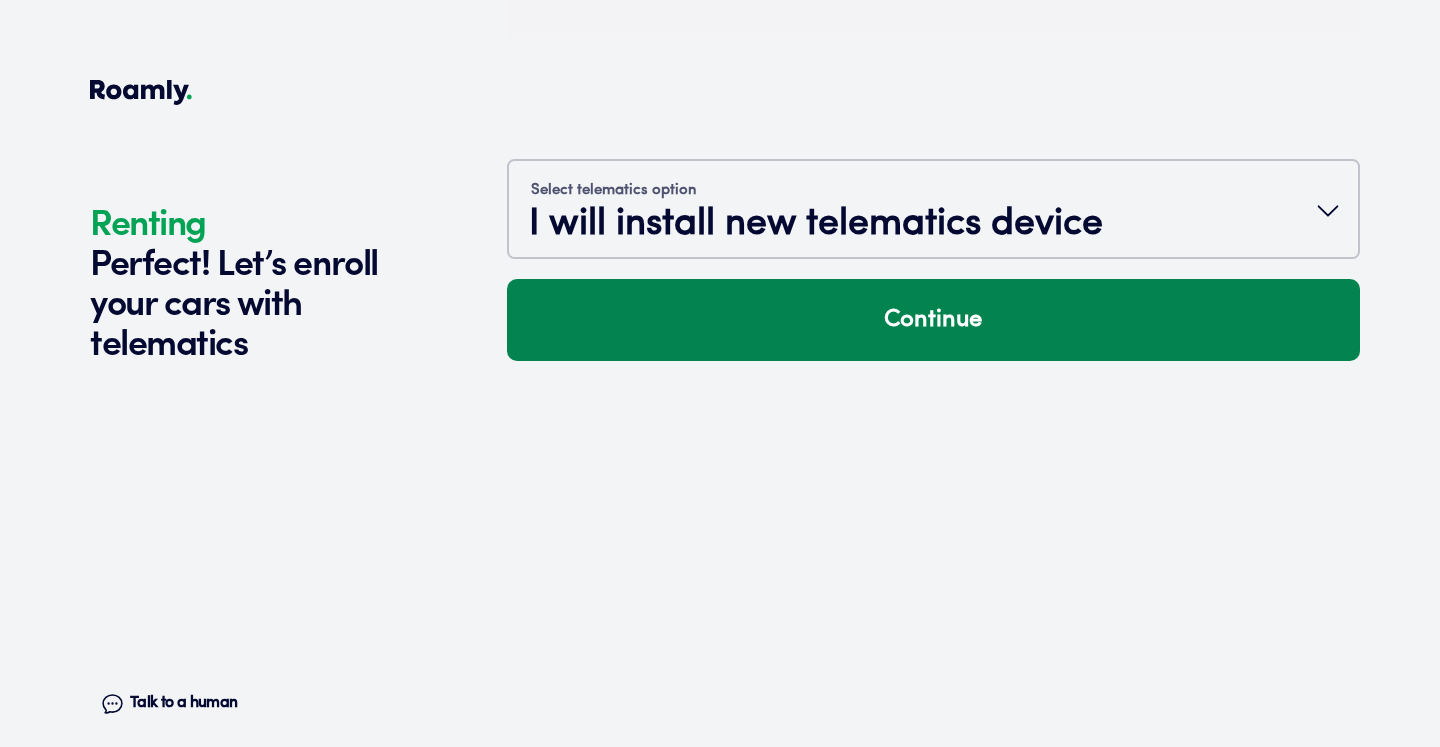 click on "Continue" at bounding box center [933, 320] 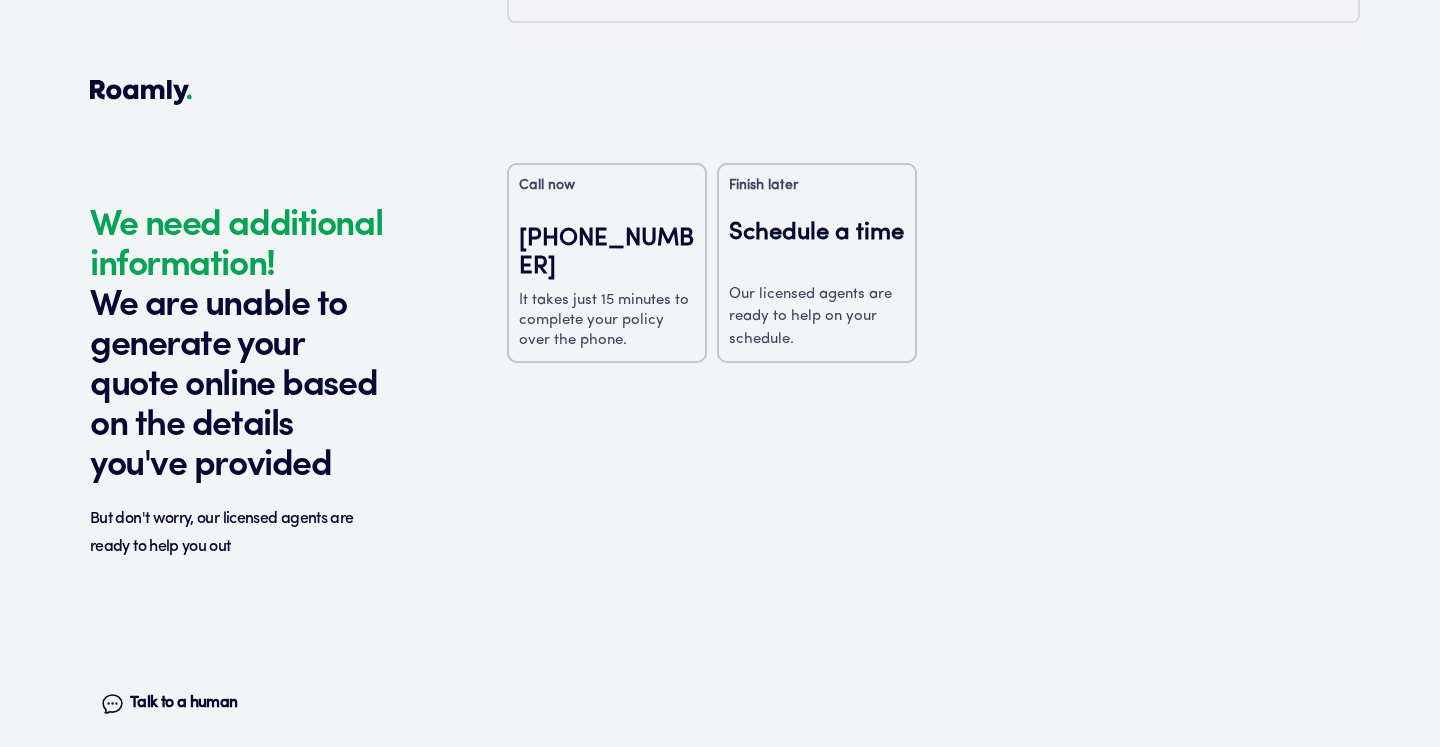 scroll, scrollTop: 2902, scrollLeft: 0, axis: vertical 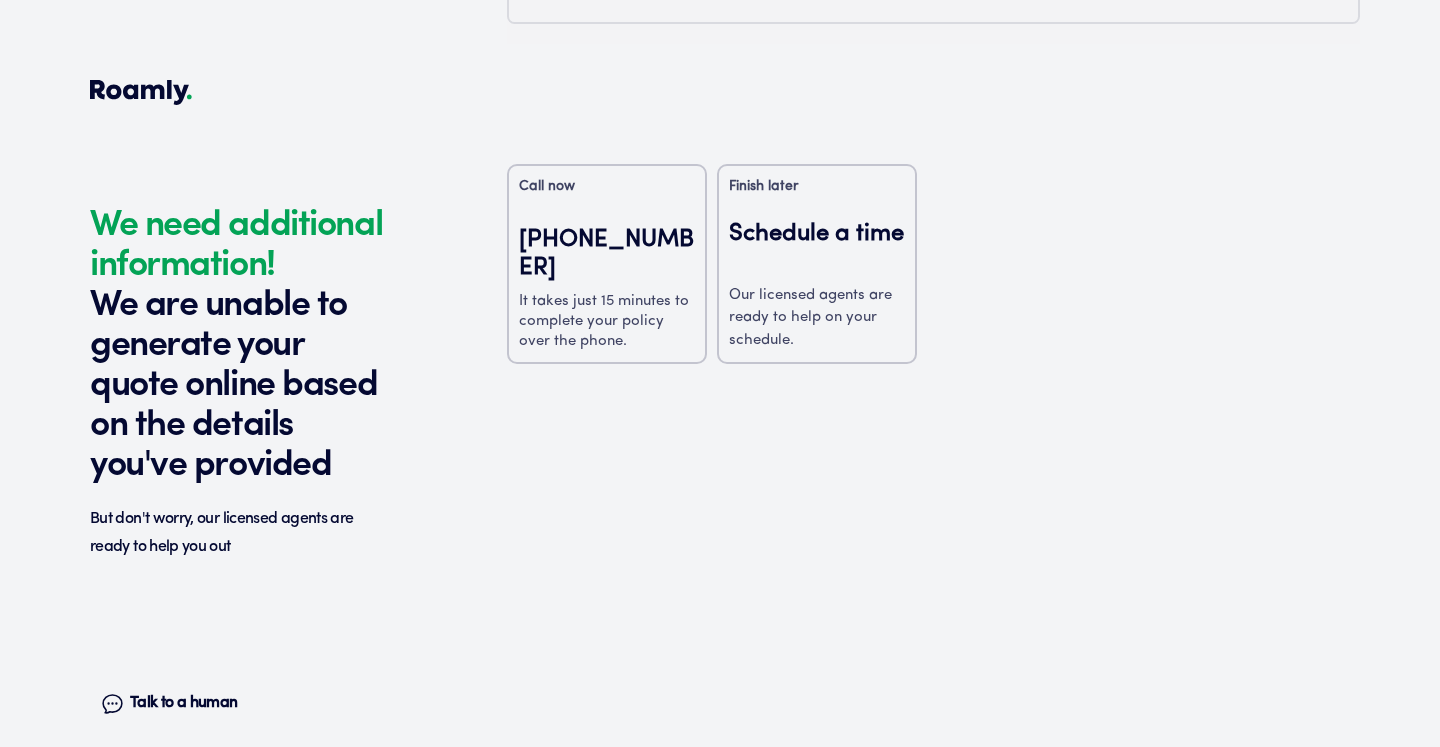 click on "Talk to a human" at bounding box center [183, 703] 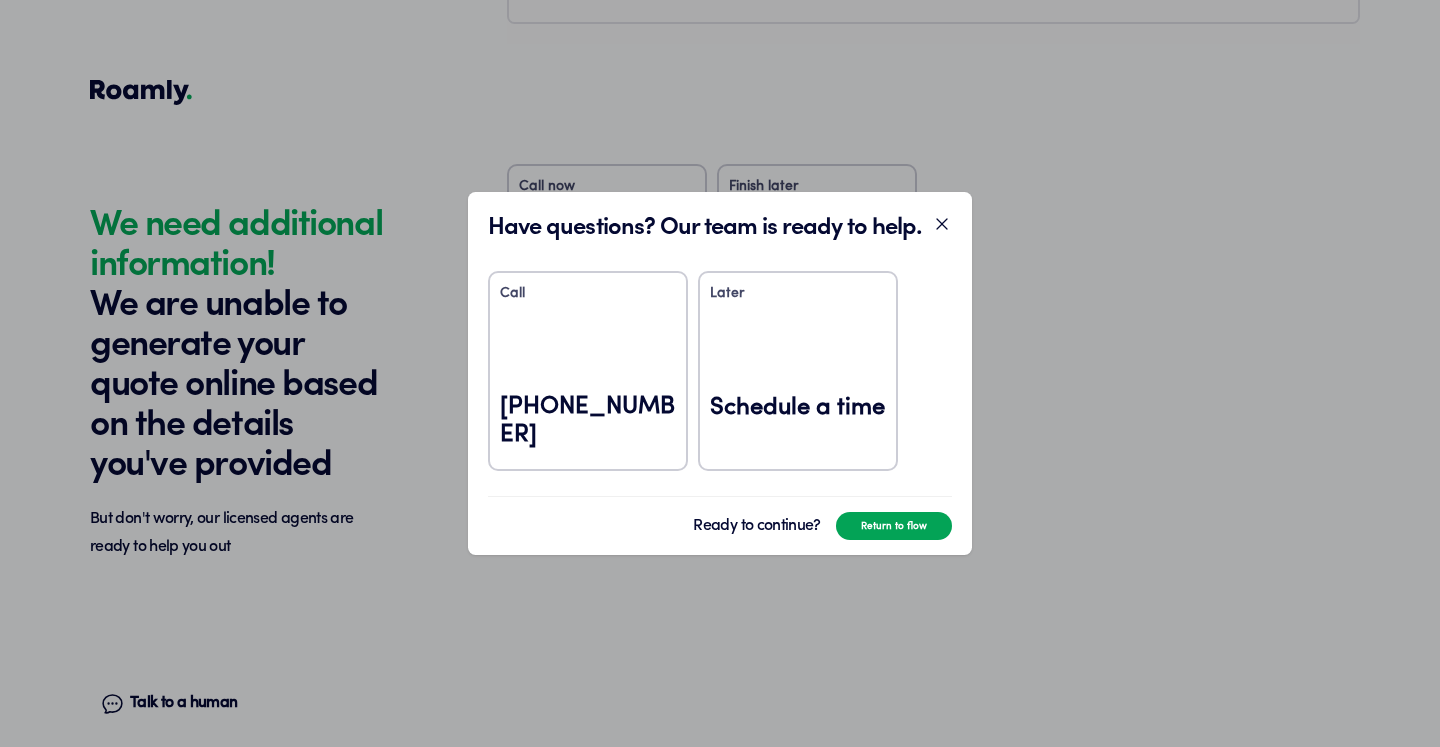 click 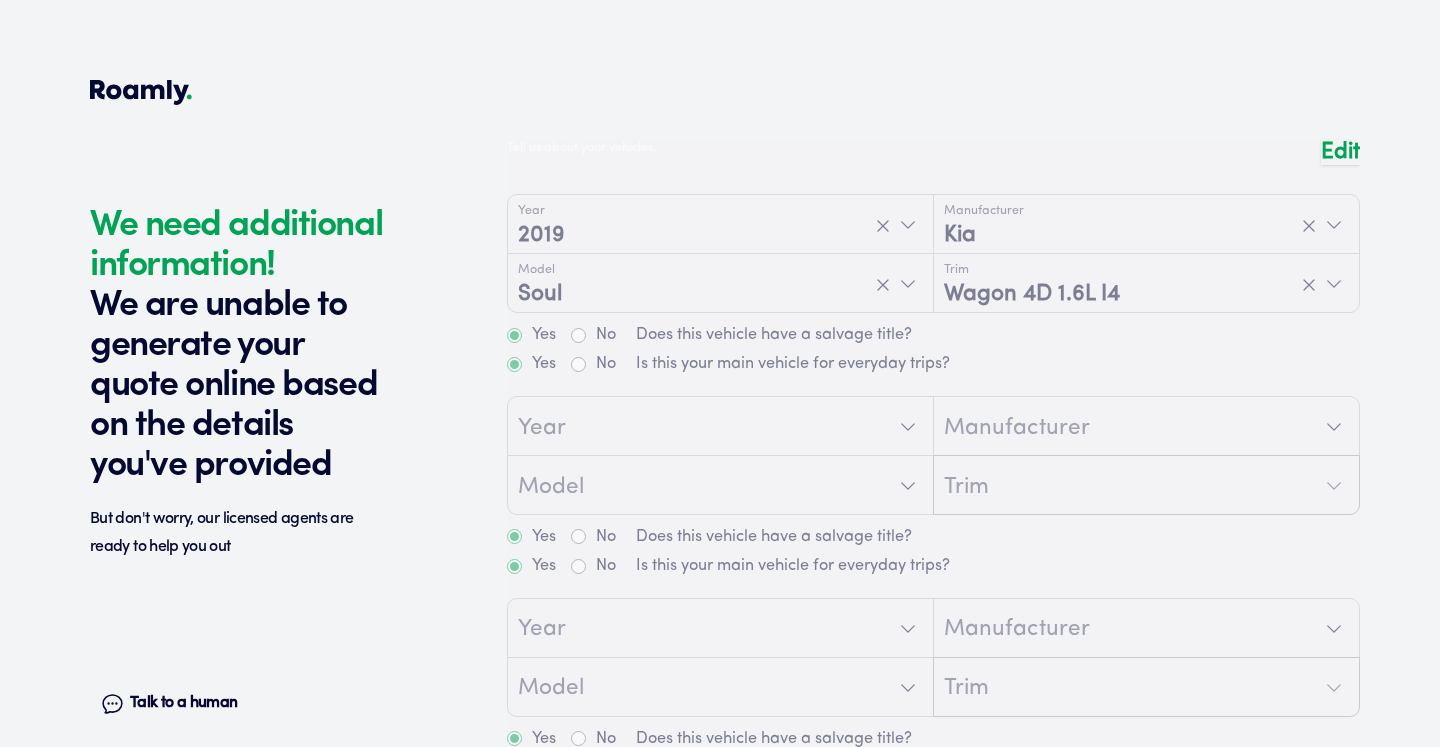 scroll, scrollTop: 0, scrollLeft: 0, axis: both 